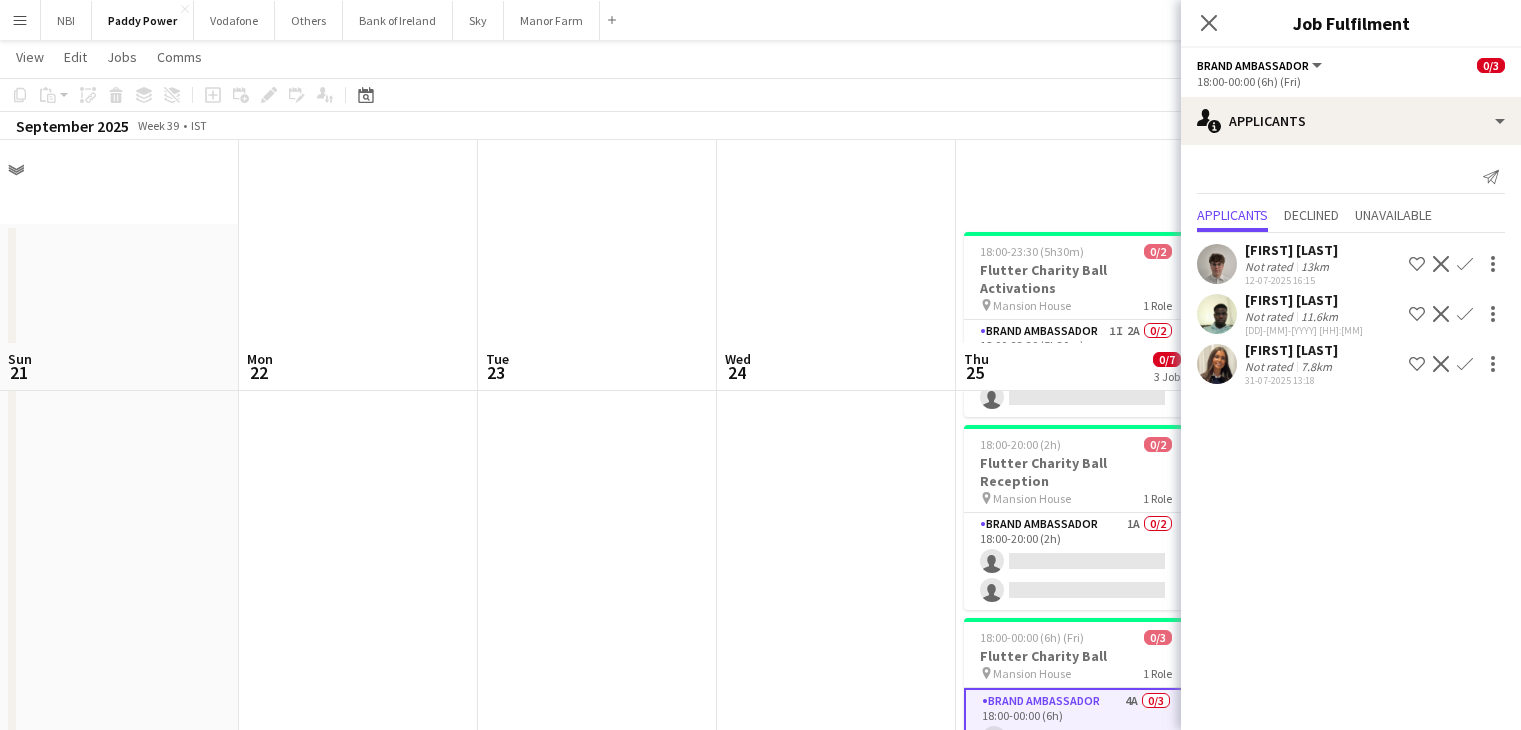 scroll, scrollTop: 203, scrollLeft: 0, axis: vertical 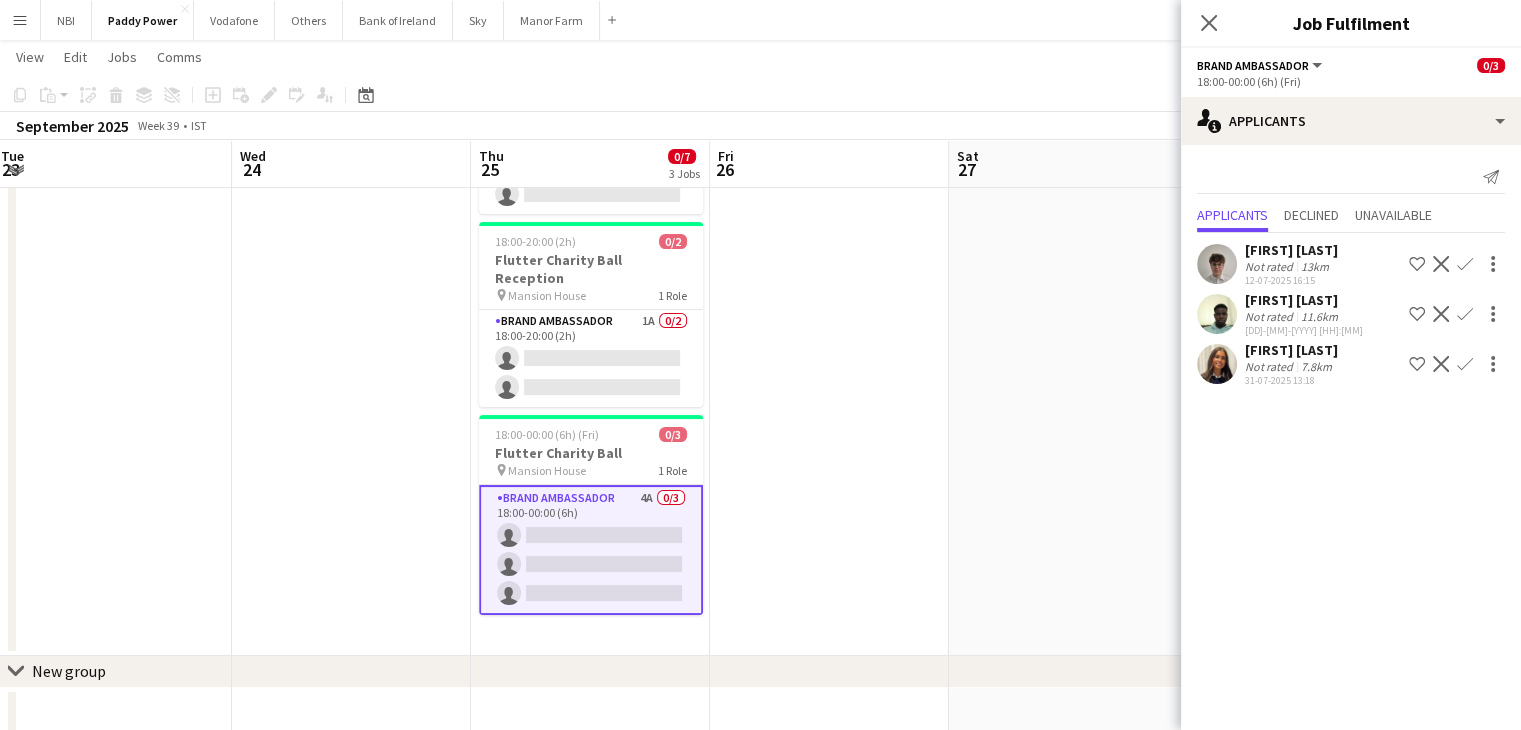 click at bounding box center [829, 338] 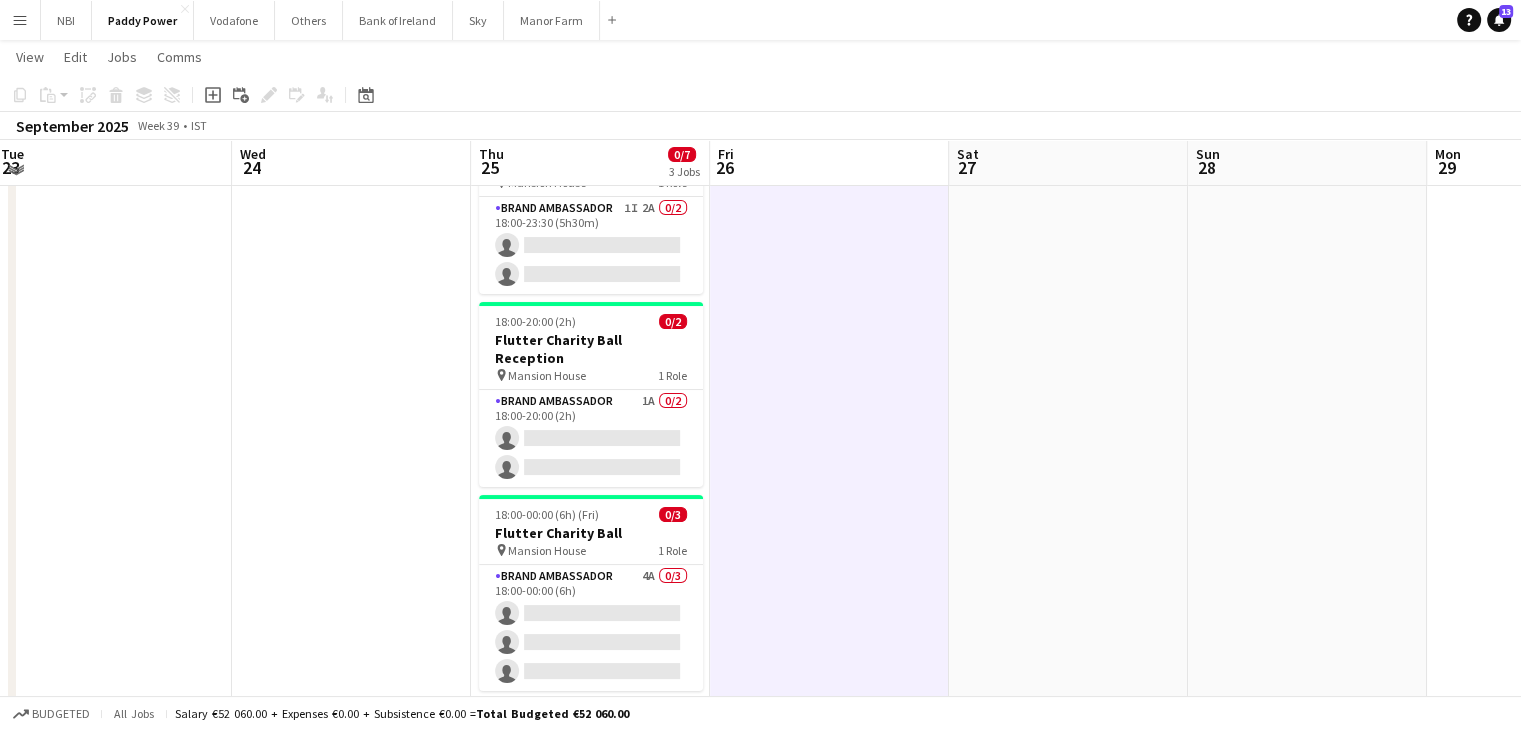 scroll, scrollTop: 124, scrollLeft: 0, axis: vertical 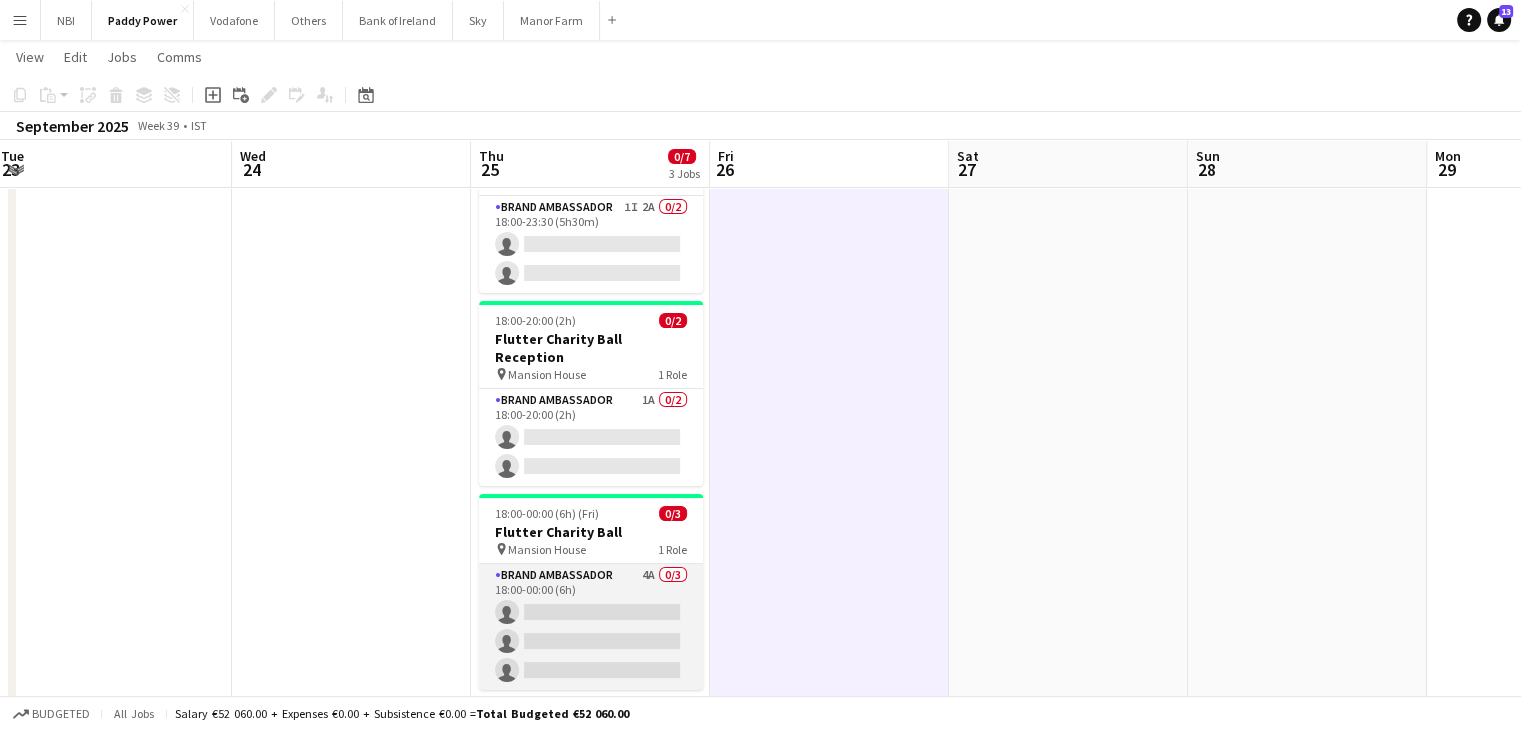 click on "Brand Ambassador   4A   0/3   18:00-00:00 (6h)
single-neutral-actions
single-neutral-actions
single-neutral-actions" at bounding box center (591, 627) 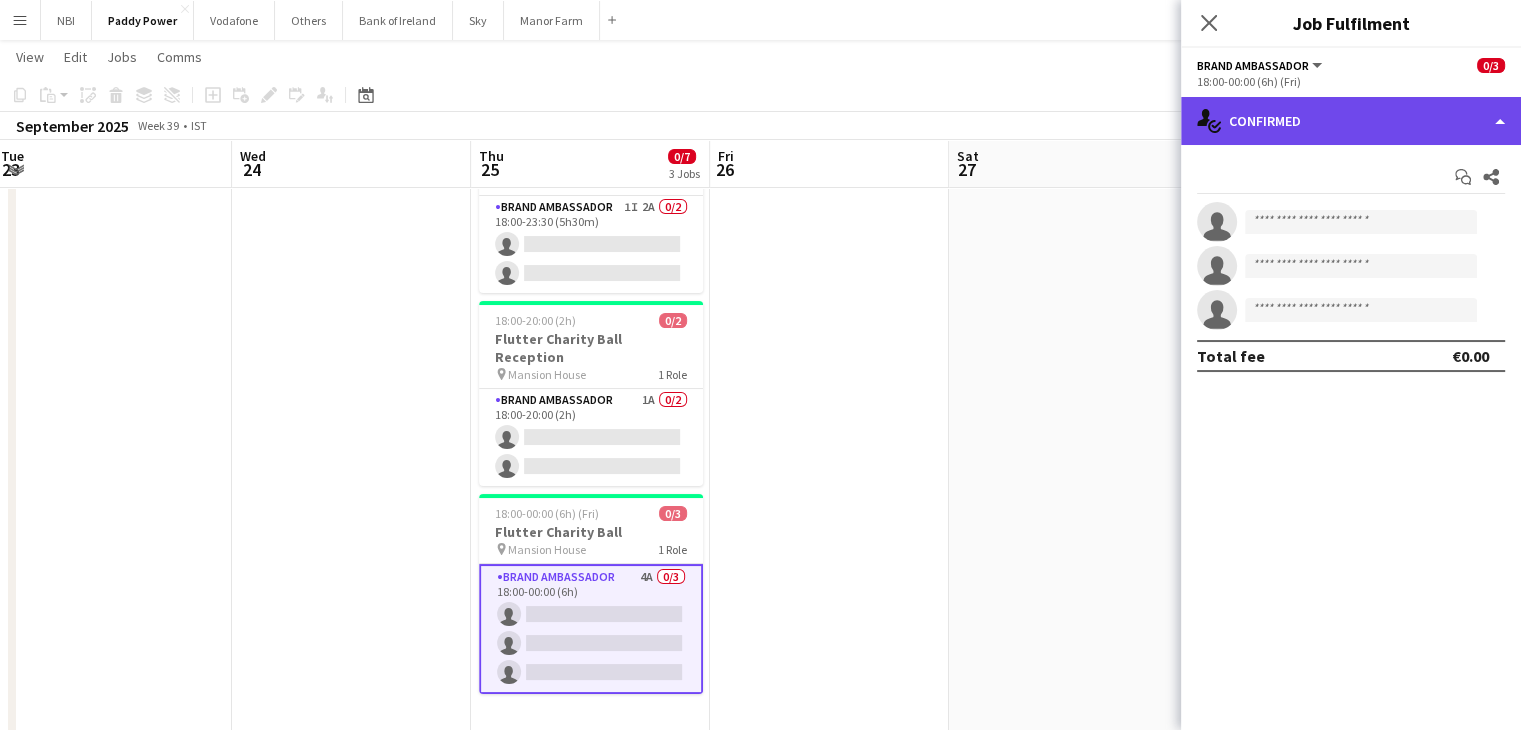 click on "single-neutral-actions-check-2
Confirmed" 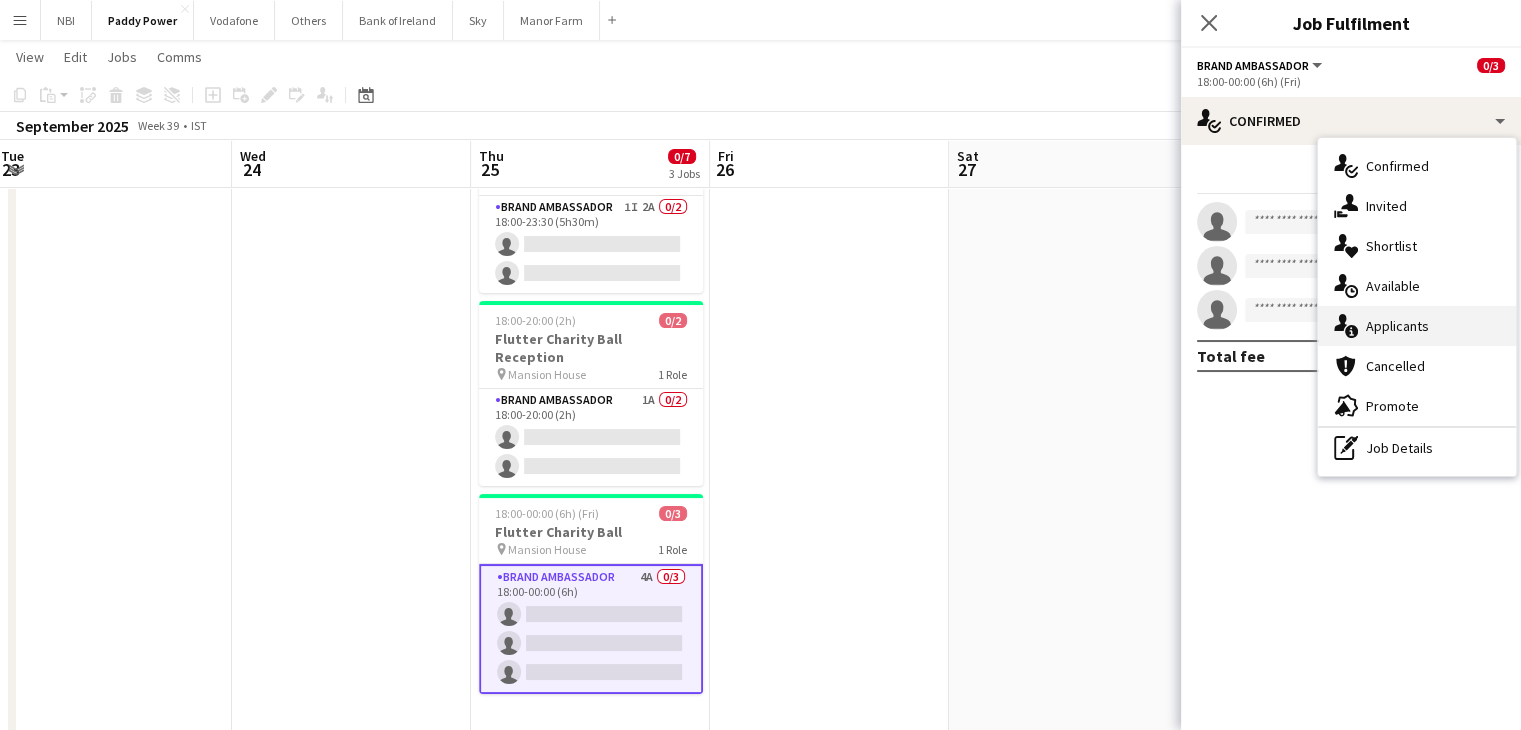 click on "single-neutral-actions-information
Applicants" at bounding box center [1417, 326] 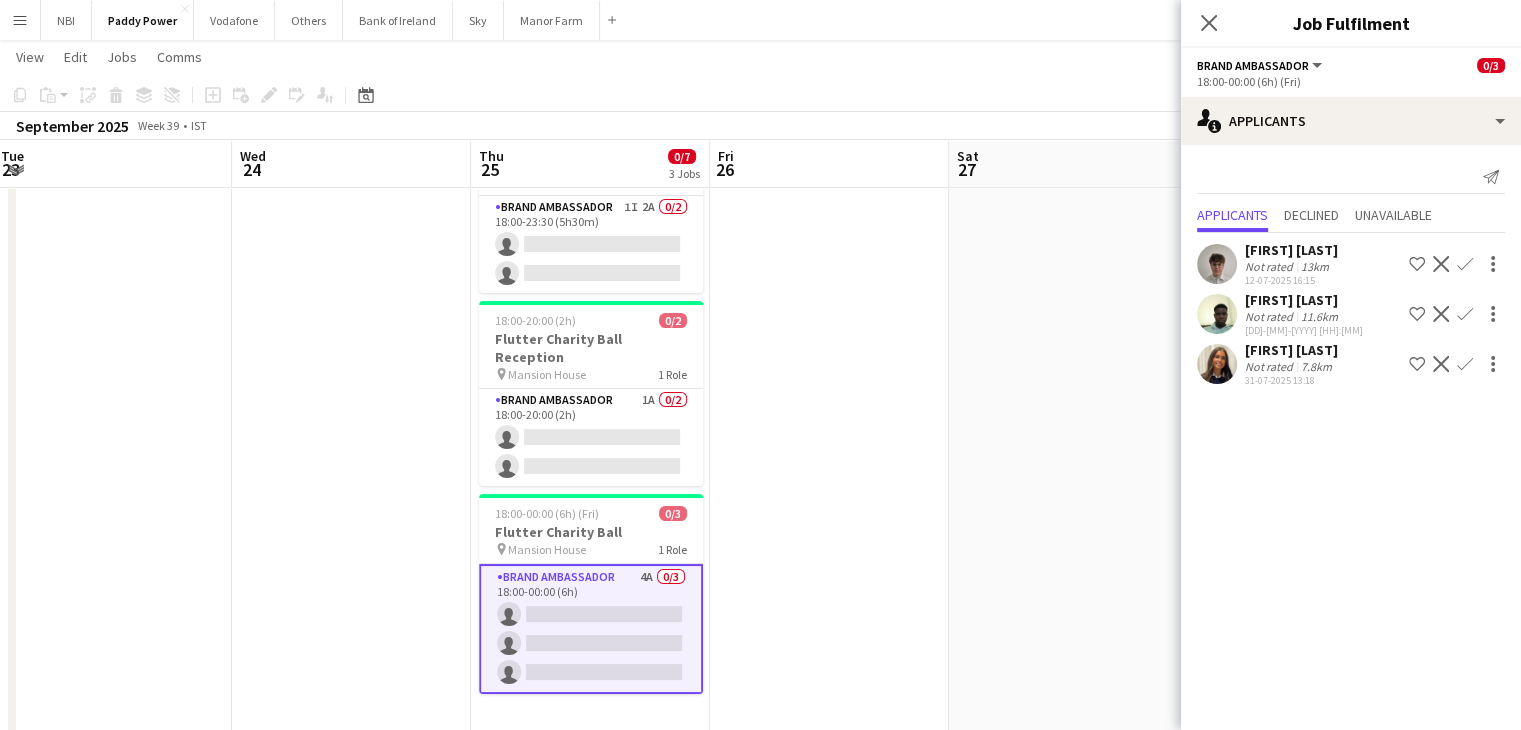 click at bounding box center [829, 417] 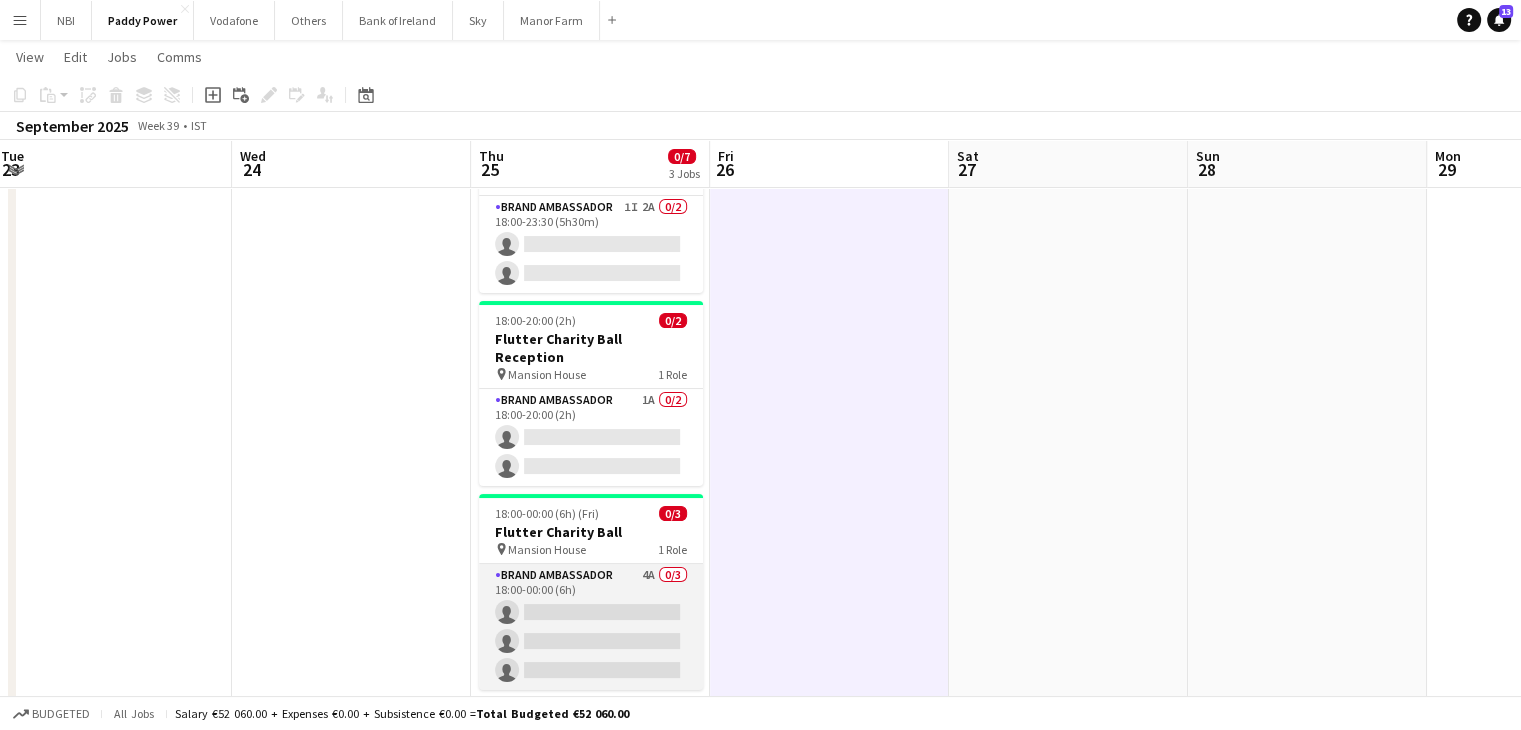 click on "Brand Ambassador   4A   0/3   18:00-00:00 (6h)
single-neutral-actions
single-neutral-actions
single-neutral-actions" at bounding box center (591, 627) 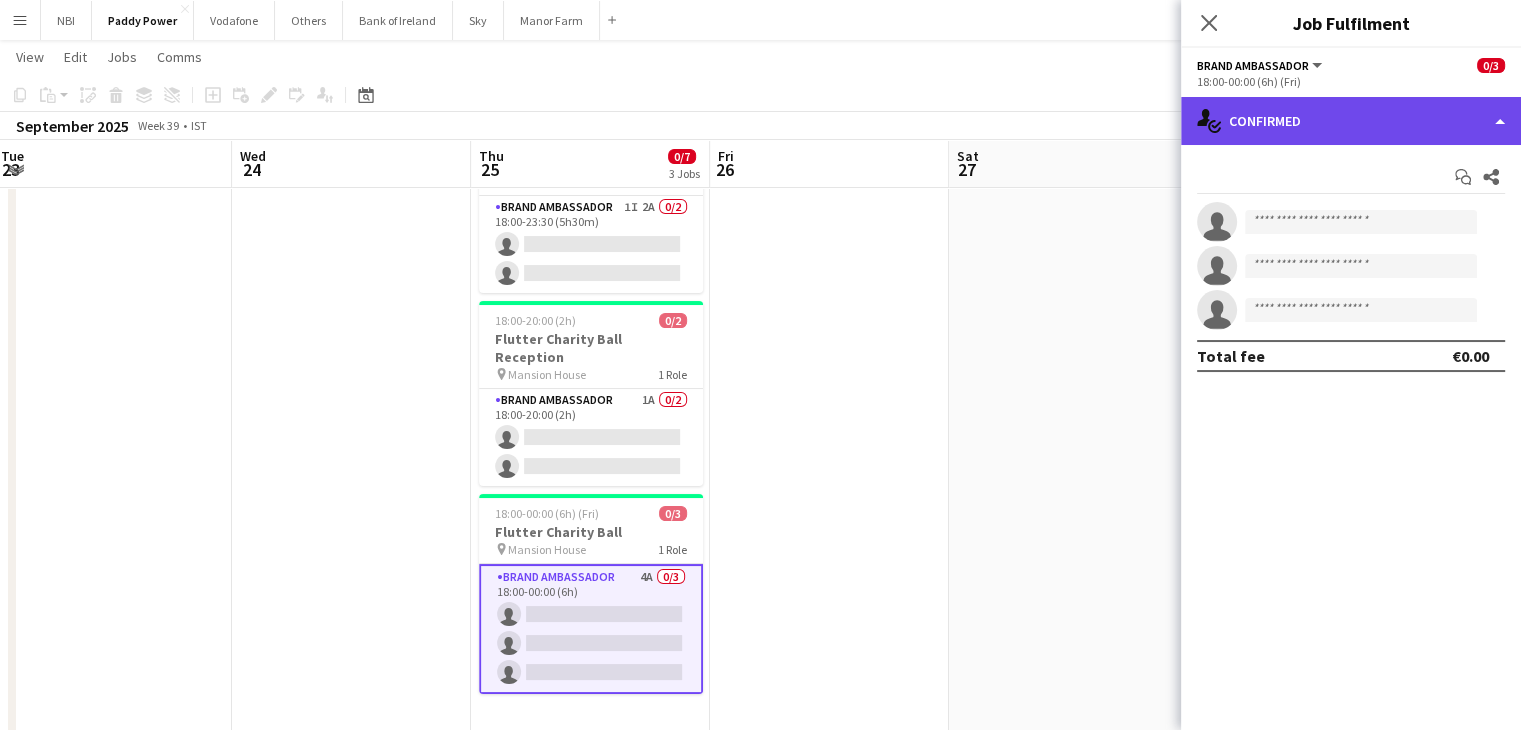 click on "single-neutral-actions-check-2
Confirmed" 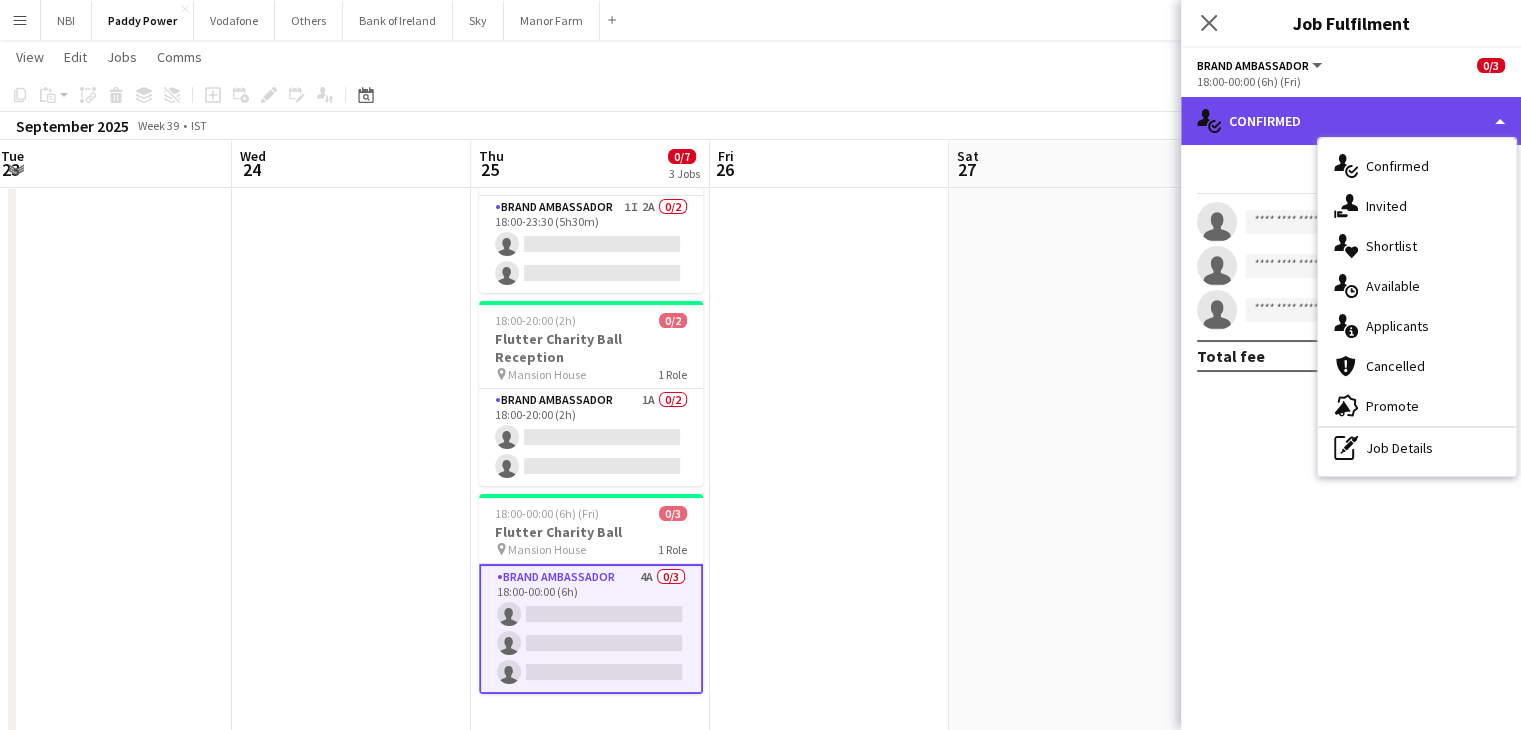 click on "single-neutral-actions-check-2
Confirmed" 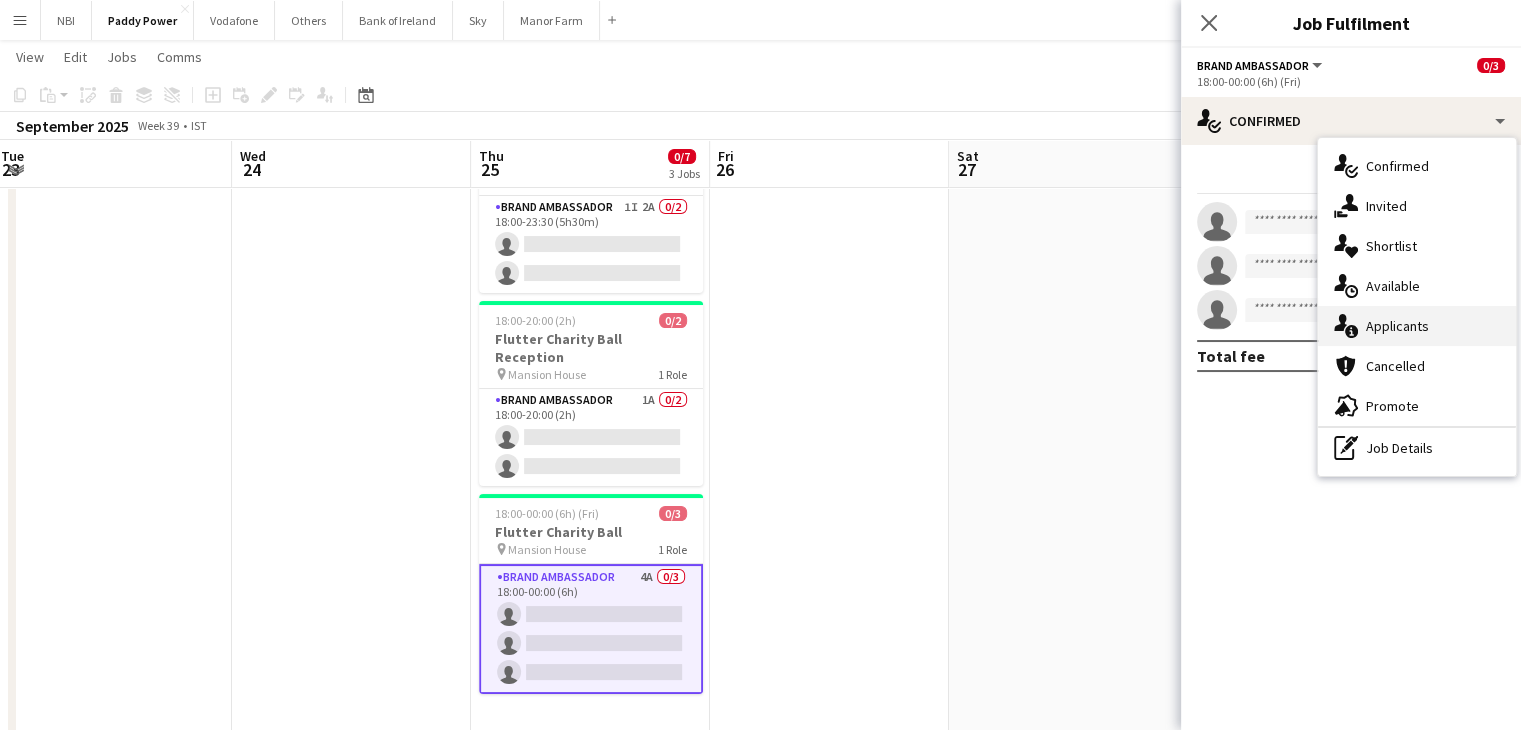 click on "single-neutral-actions-information
Applicants" at bounding box center [1417, 326] 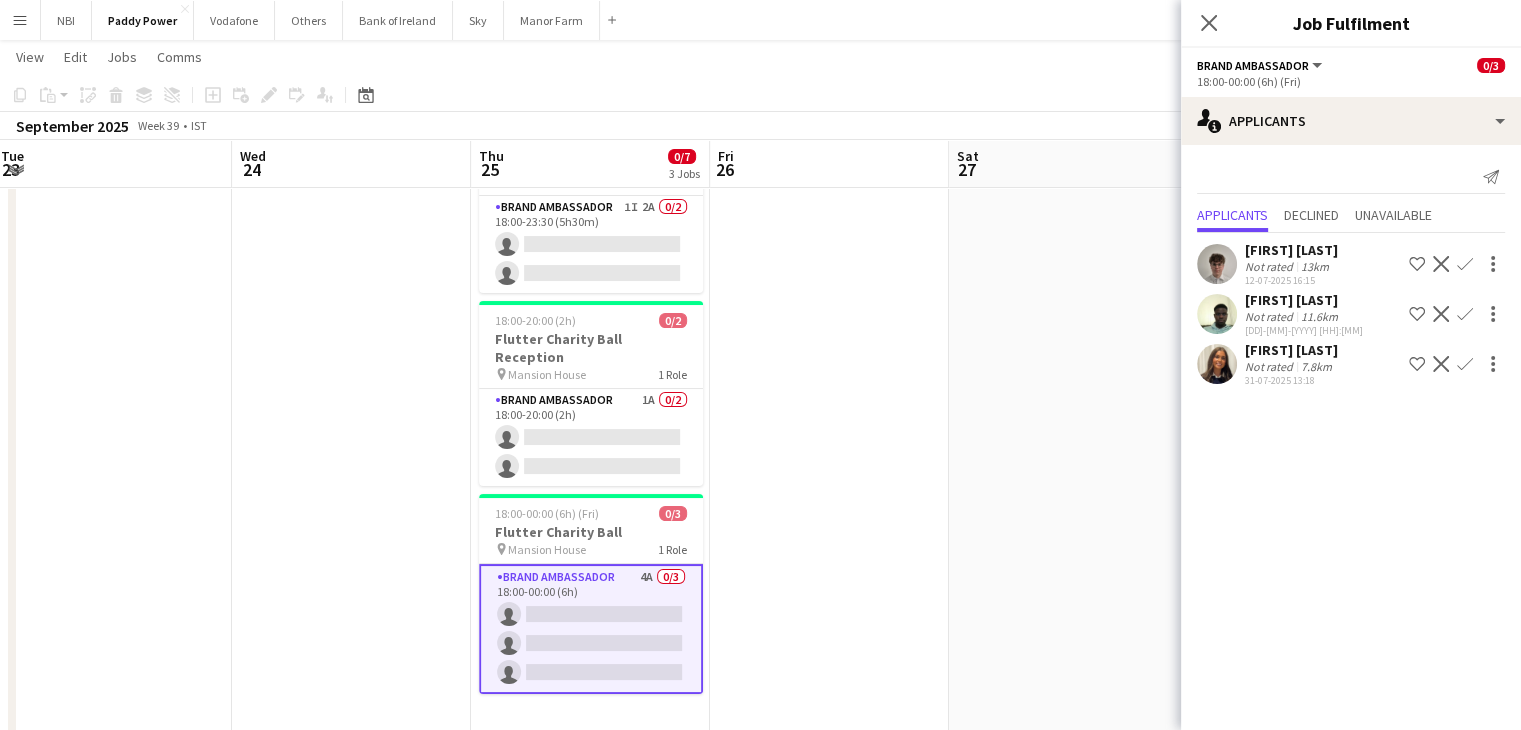 click at bounding box center (1068, 417) 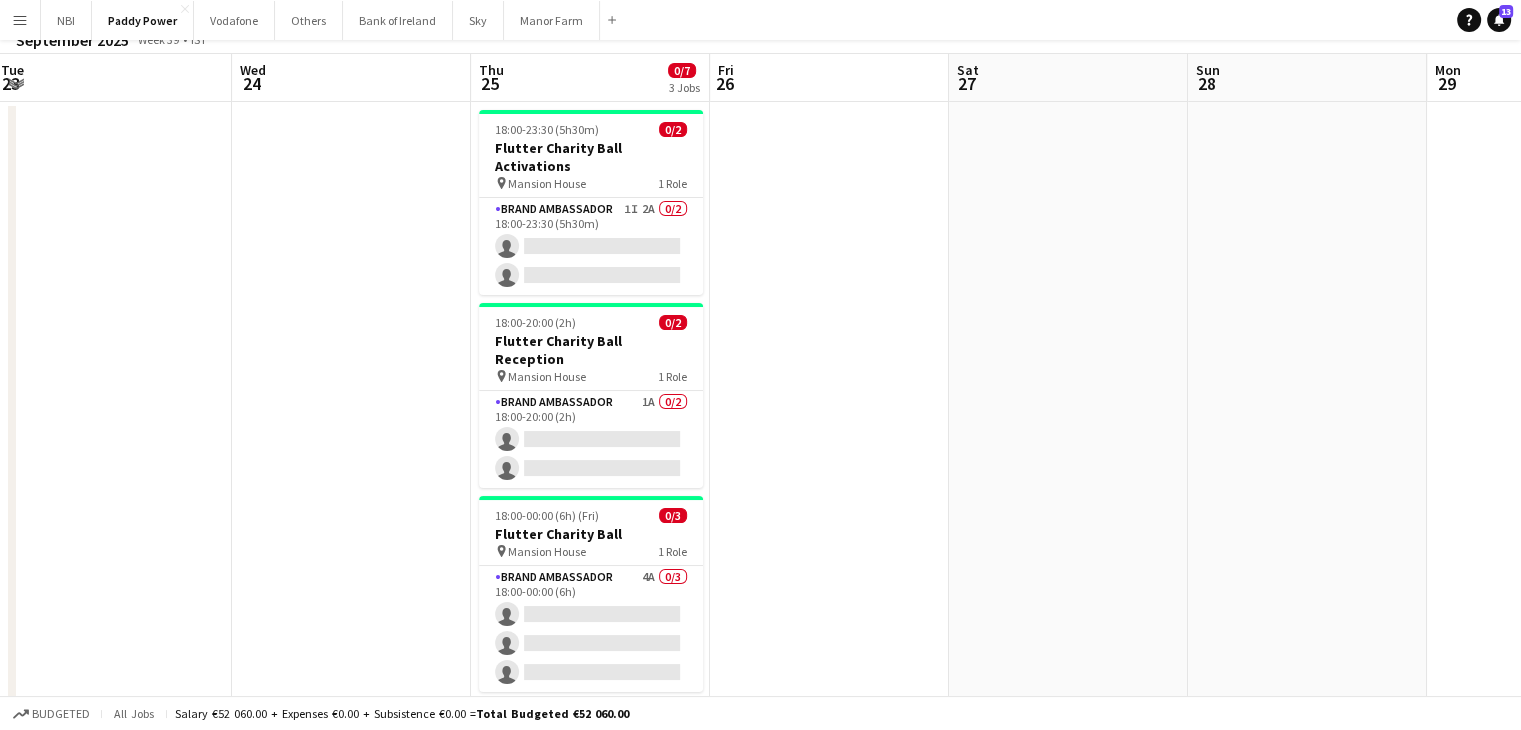 scroll, scrollTop: 0, scrollLeft: 0, axis: both 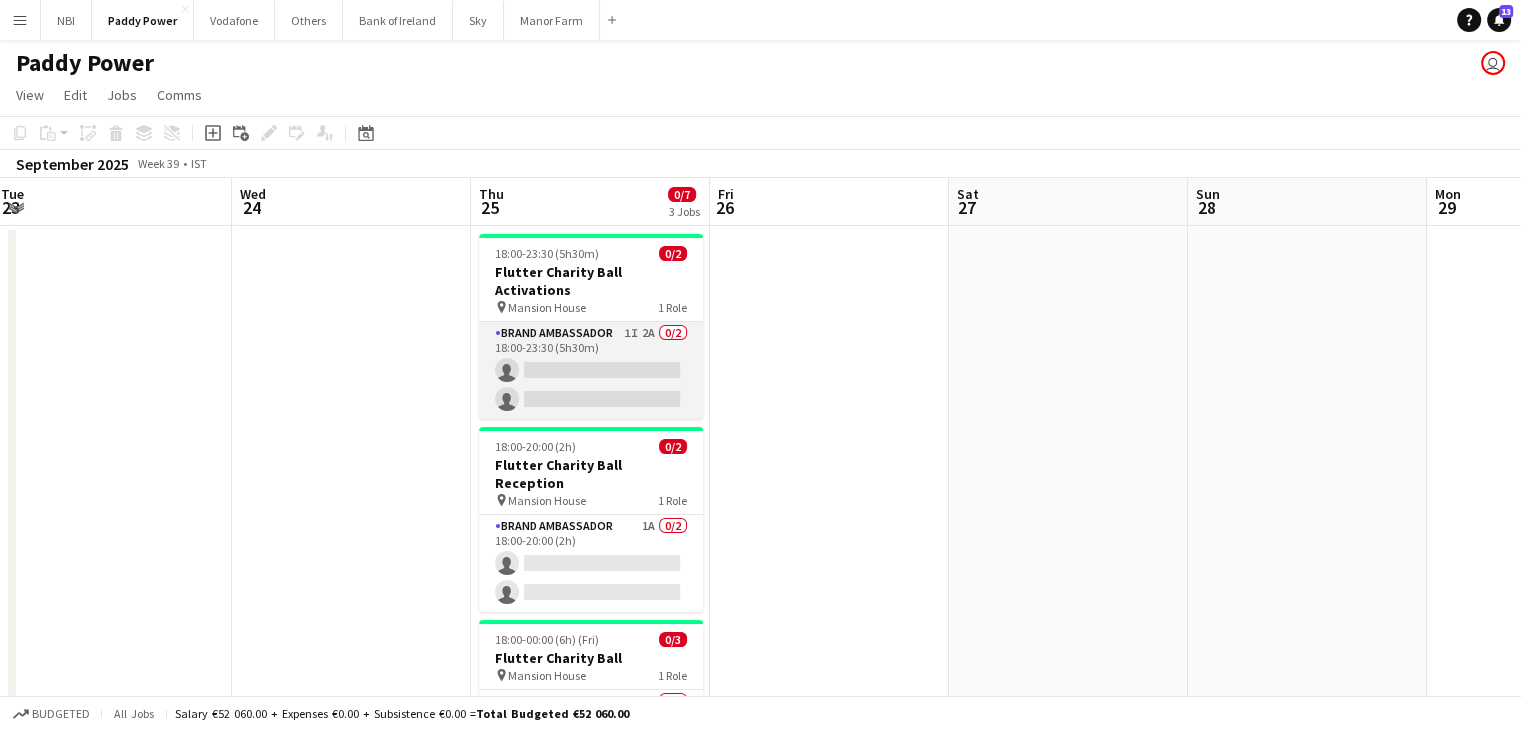click on "Brand Ambassador   1I   2A   0/2   18:00-23:30 (5h30m)
single-neutral-actions
single-neutral-actions" at bounding box center [591, 370] 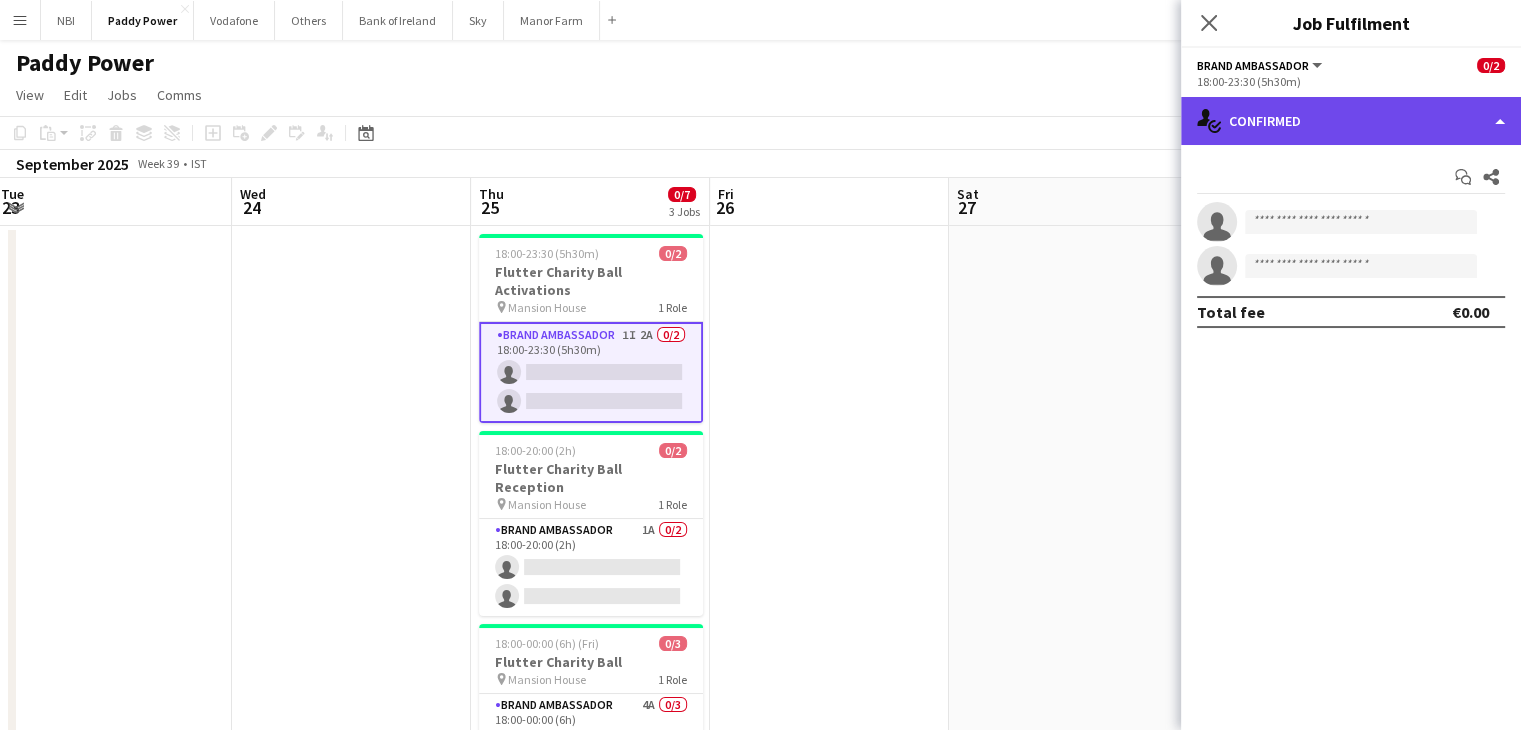 click on "single-neutral-actions-check-2
Confirmed" 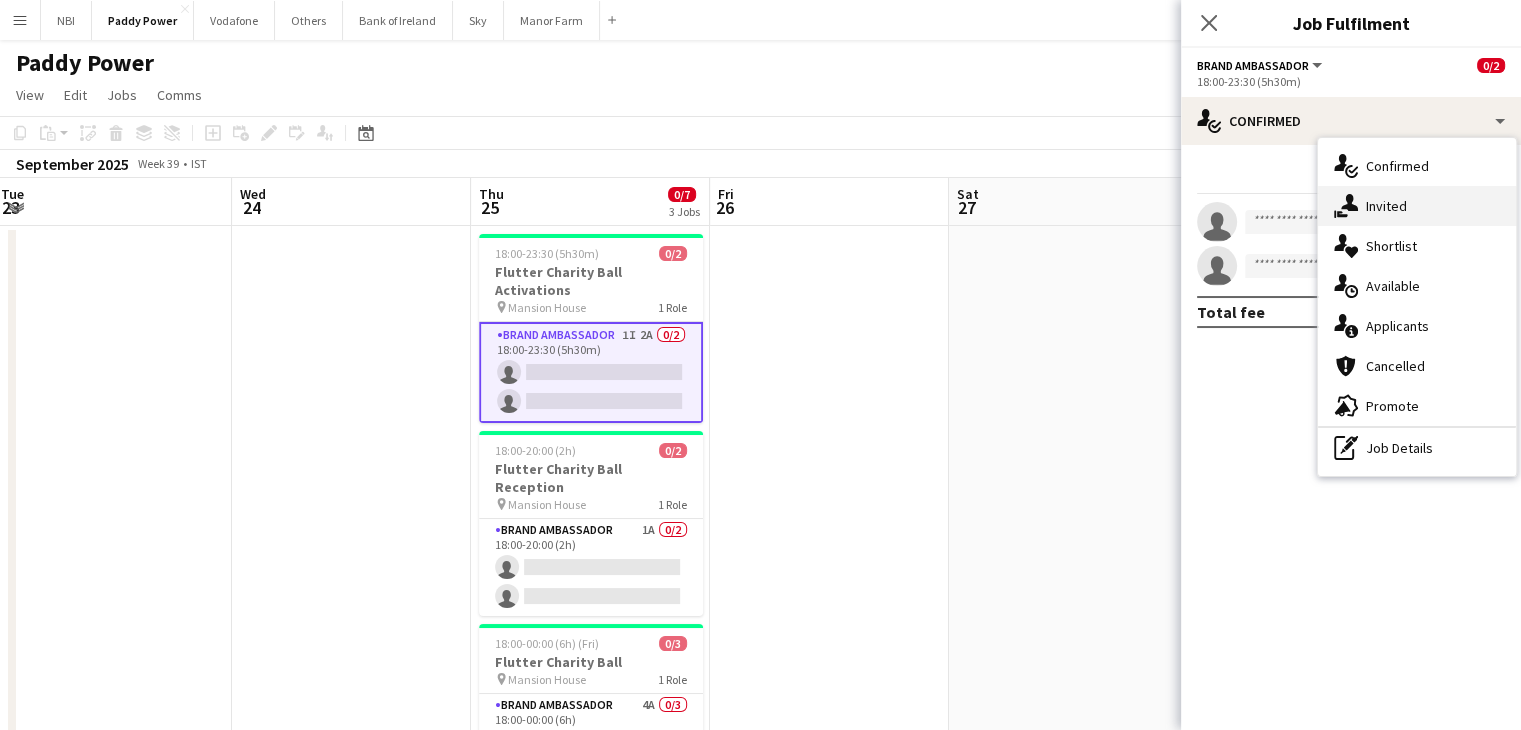 click on "single-neutral-actions-share-1
Invited" at bounding box center [1417, 206] 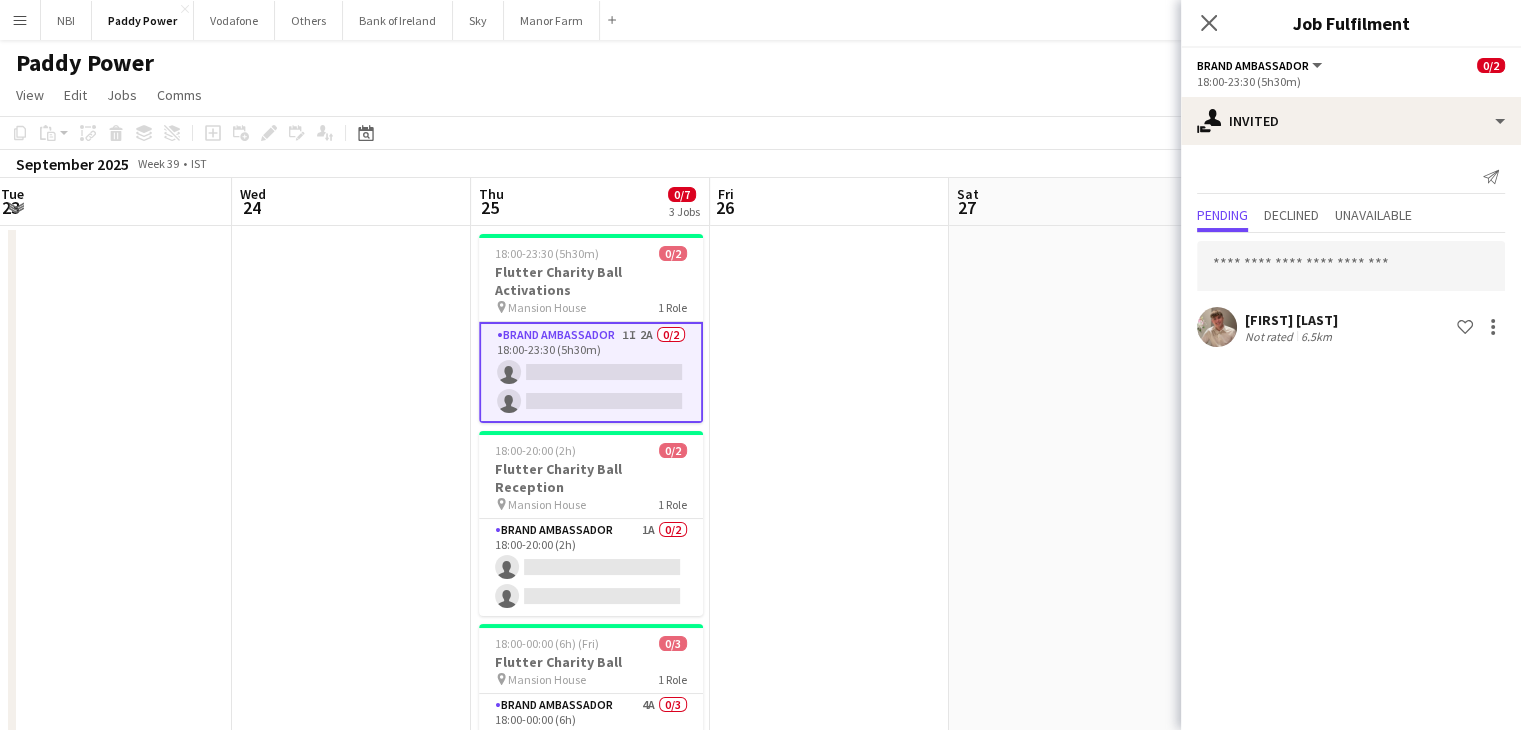 click at bounding box center (1068, 543) 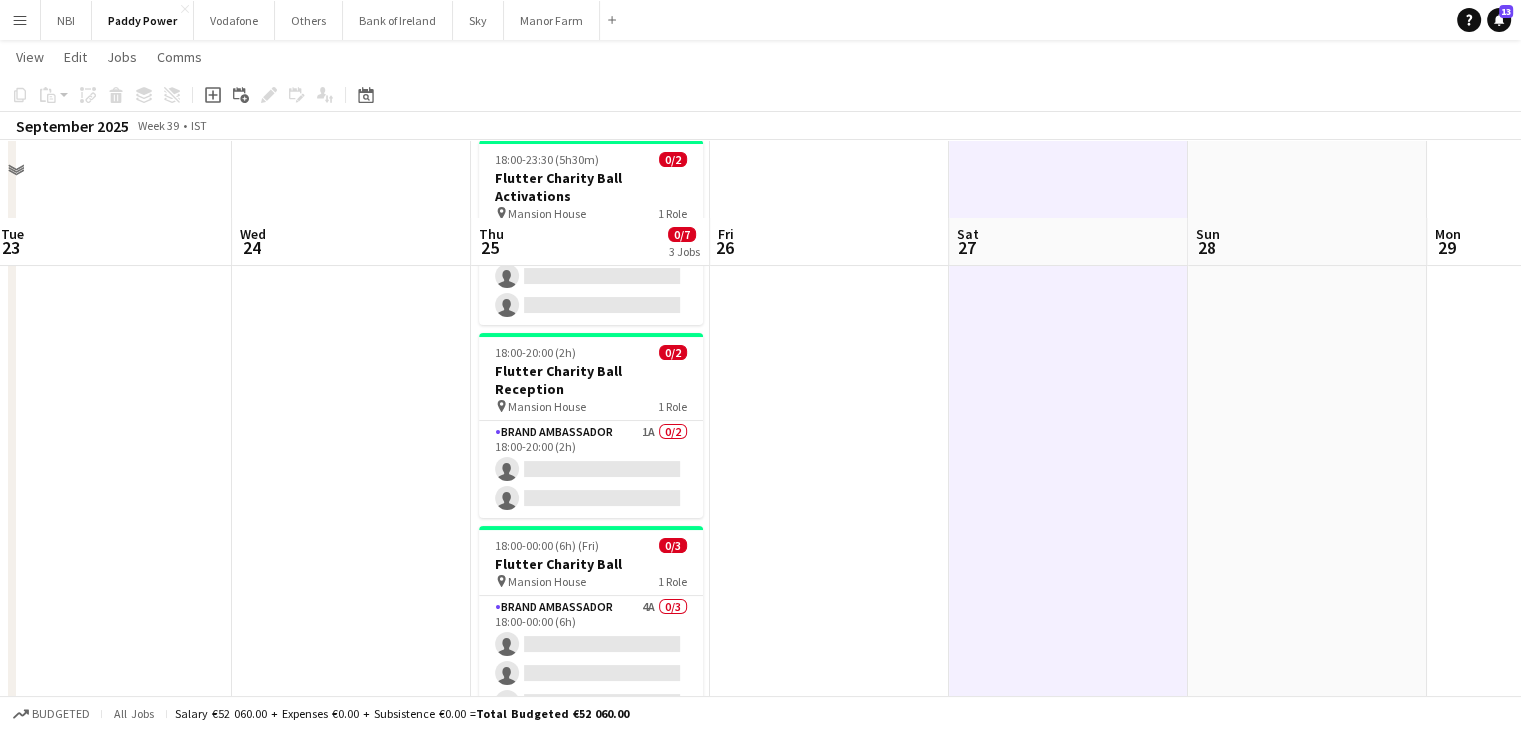 scroll, scrollTop: 200, scrollLeft: 0, axis: vertical 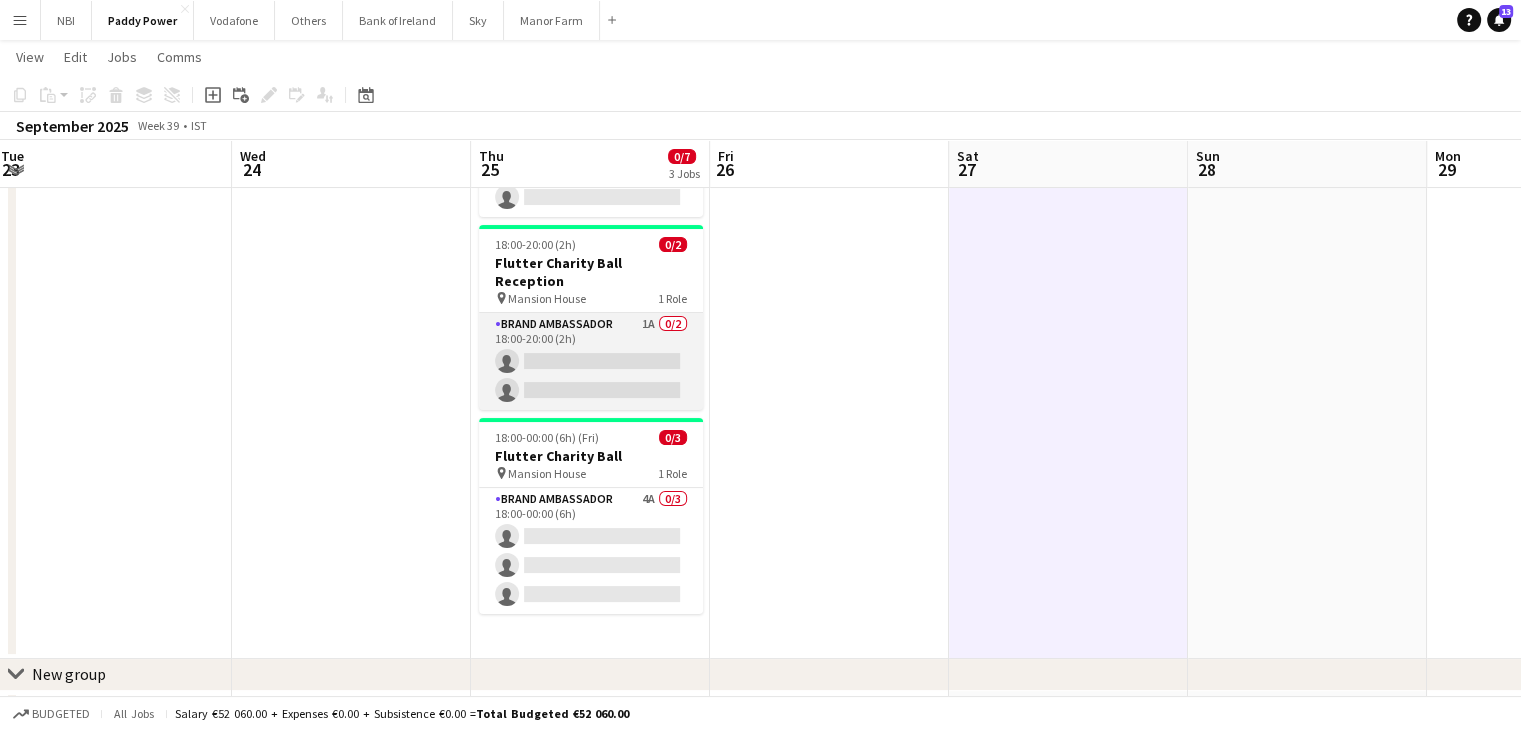 click on "Brand Ambassador   1A   0/2   18:00-20:00 (2h)
single-neutral-actions
single-neutral-actions" at bounding box center (591, 361) 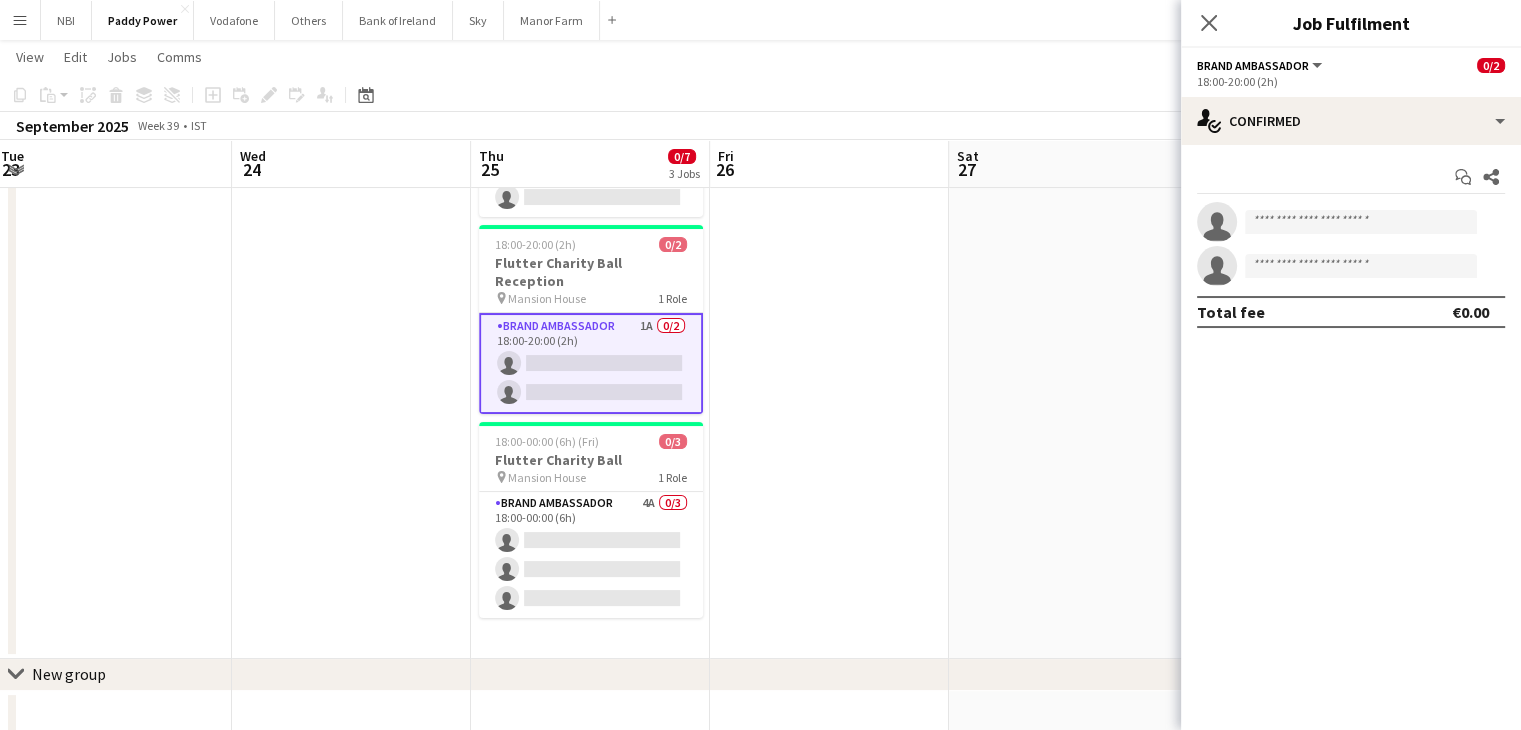 click at bounding box center [829, 341] 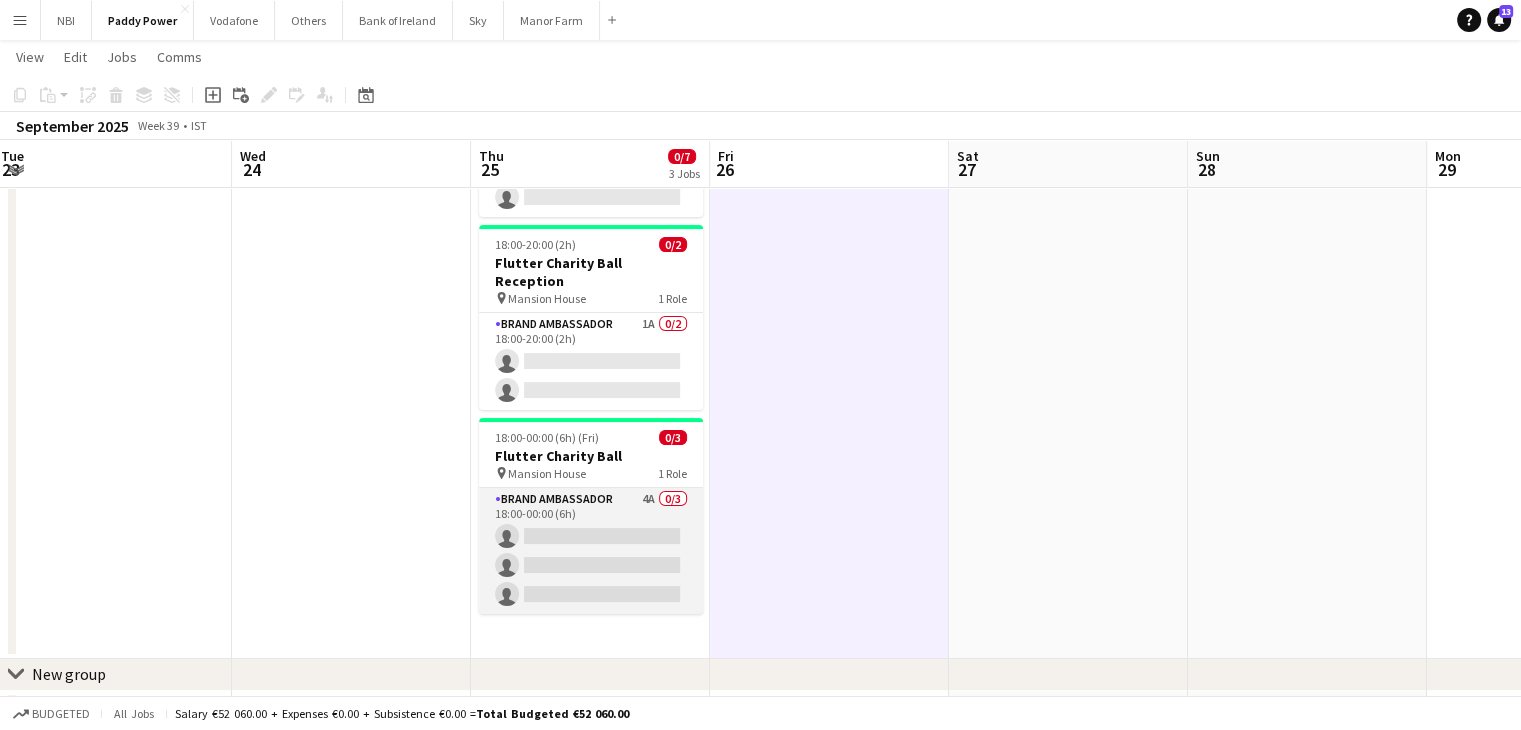 click on "Brand Ambassador   4A   0/3   18:00-00:00 (6h)
single-neutral-actions
single-neutral-actions
single-neutral-actions" at bounding box center (591, 551) 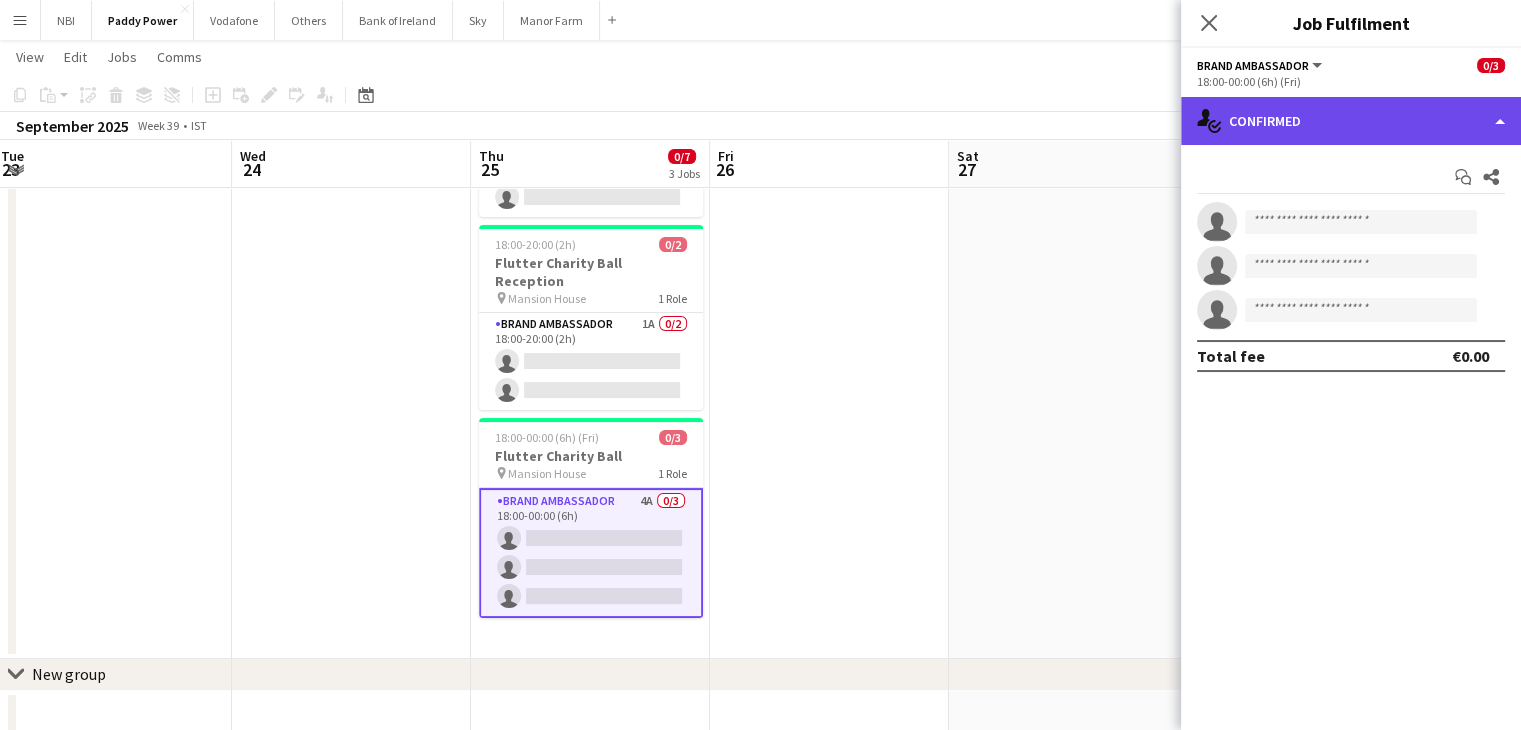 click on "single-neutral-actions-check-2
Confirmed" 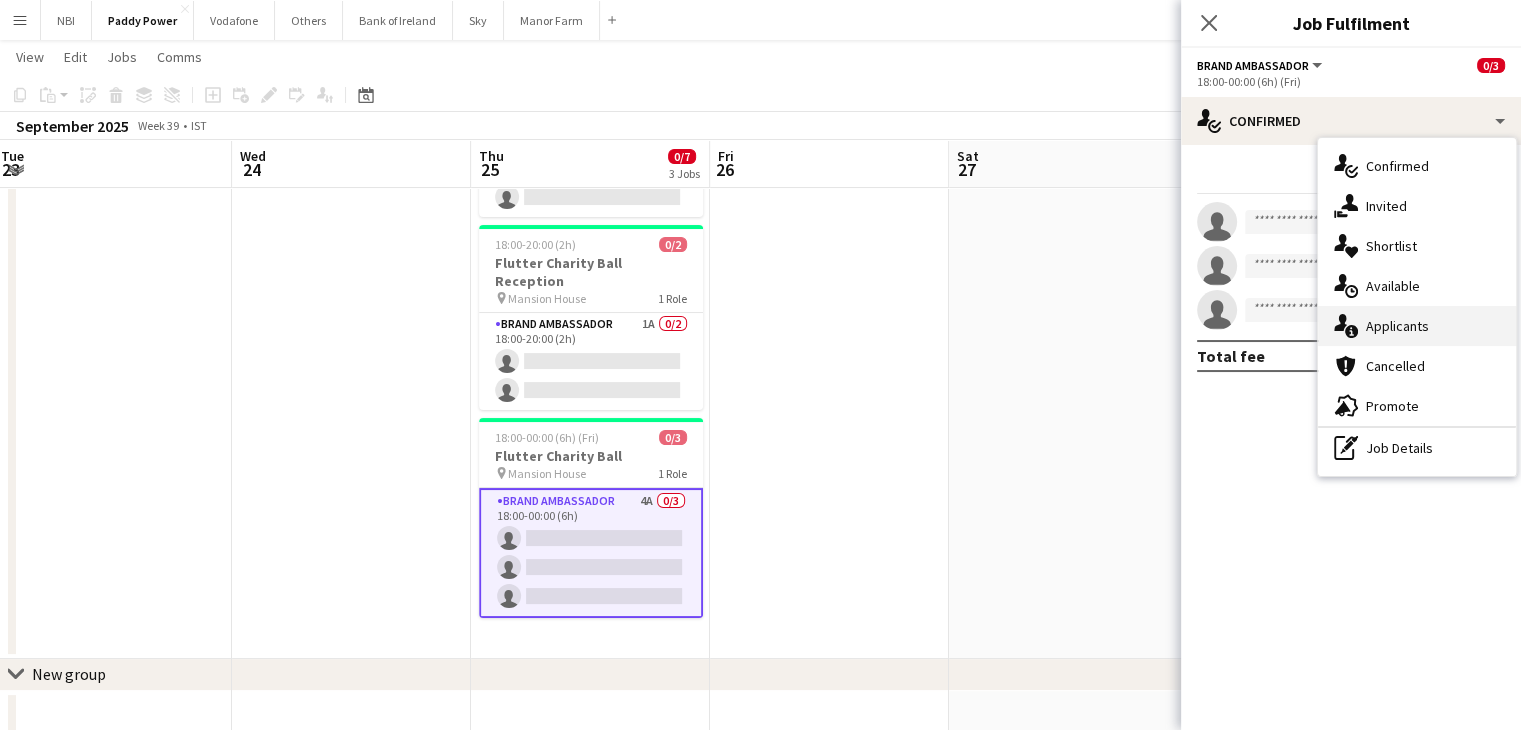 click on "single-neutral-actions-information
Applicants" at bounding box center [1417, 326] 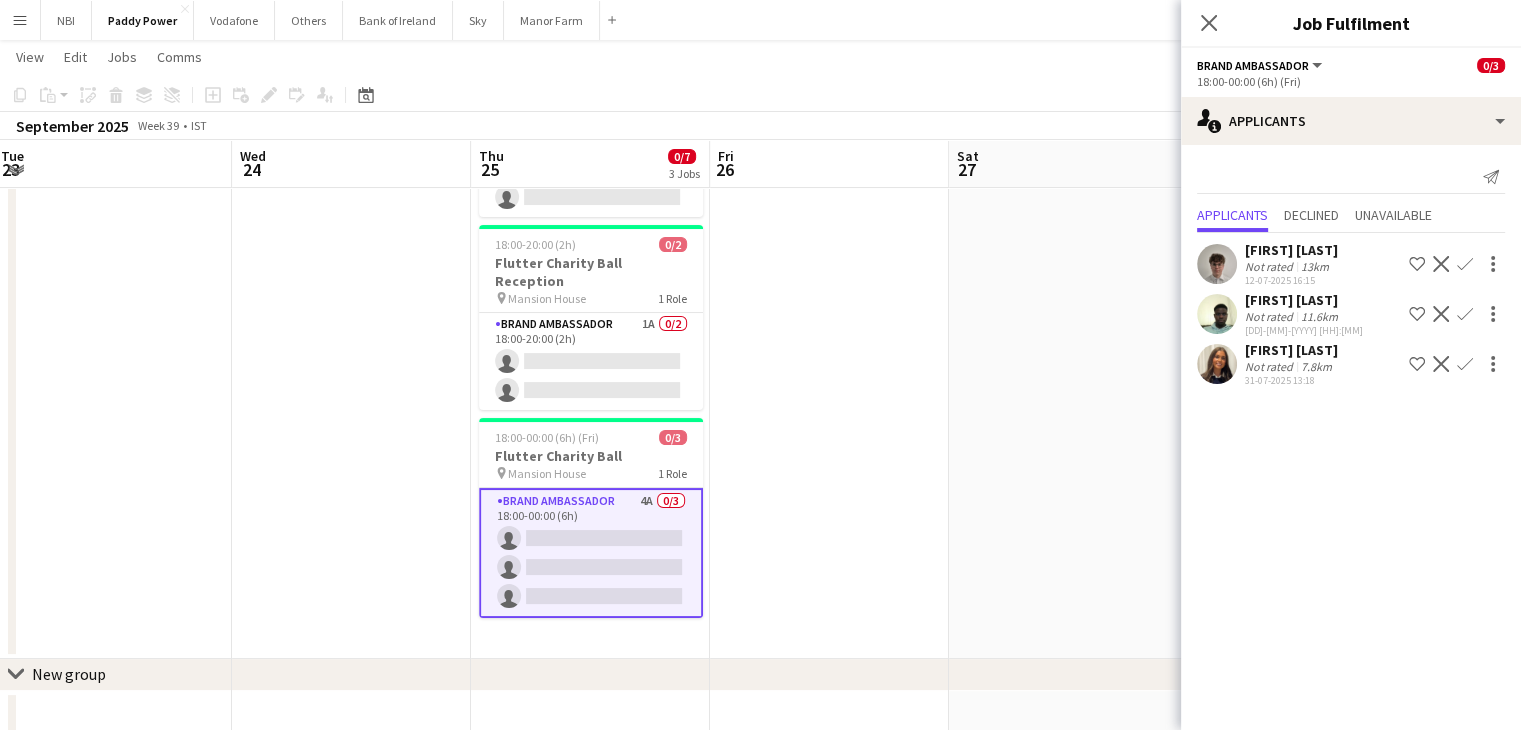 click 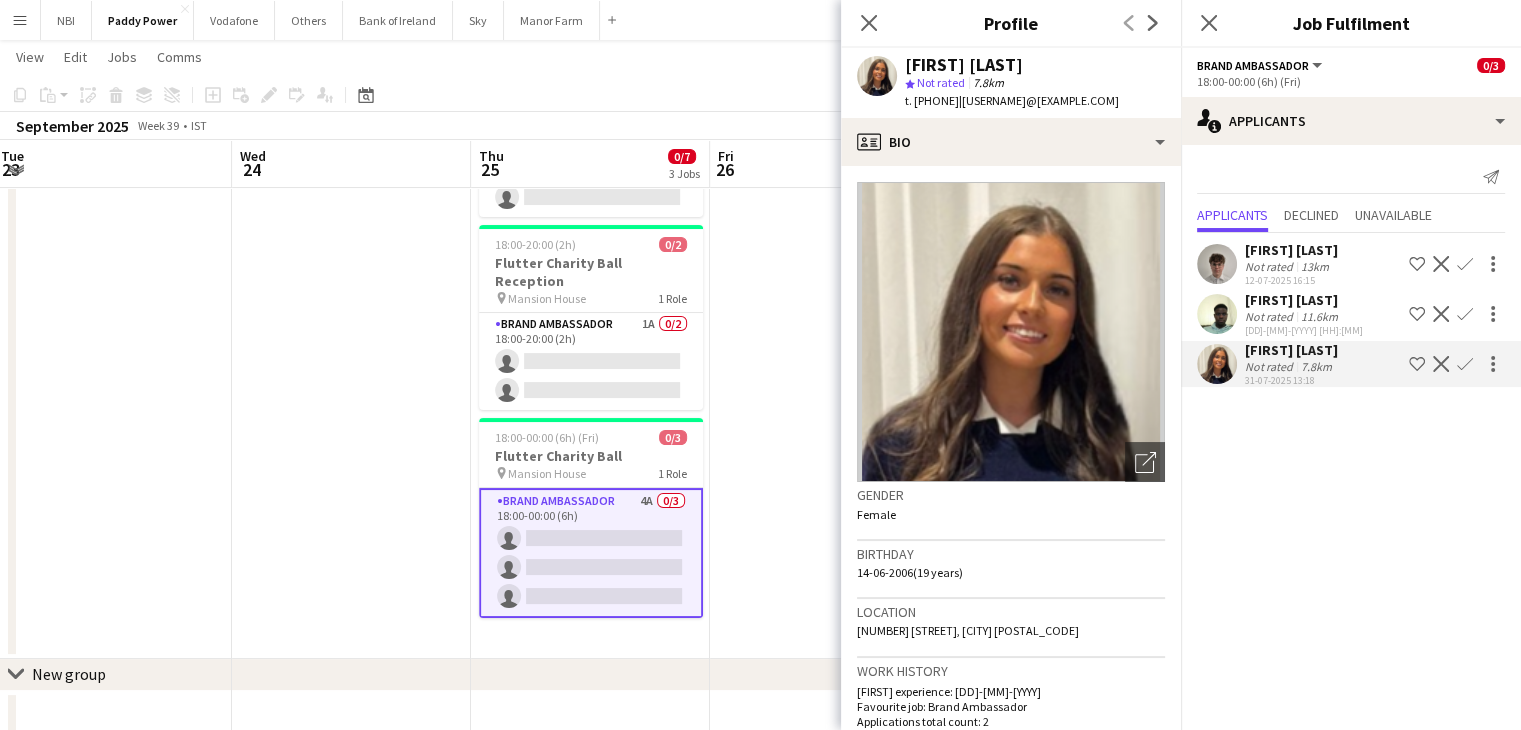 click on "Confirm" 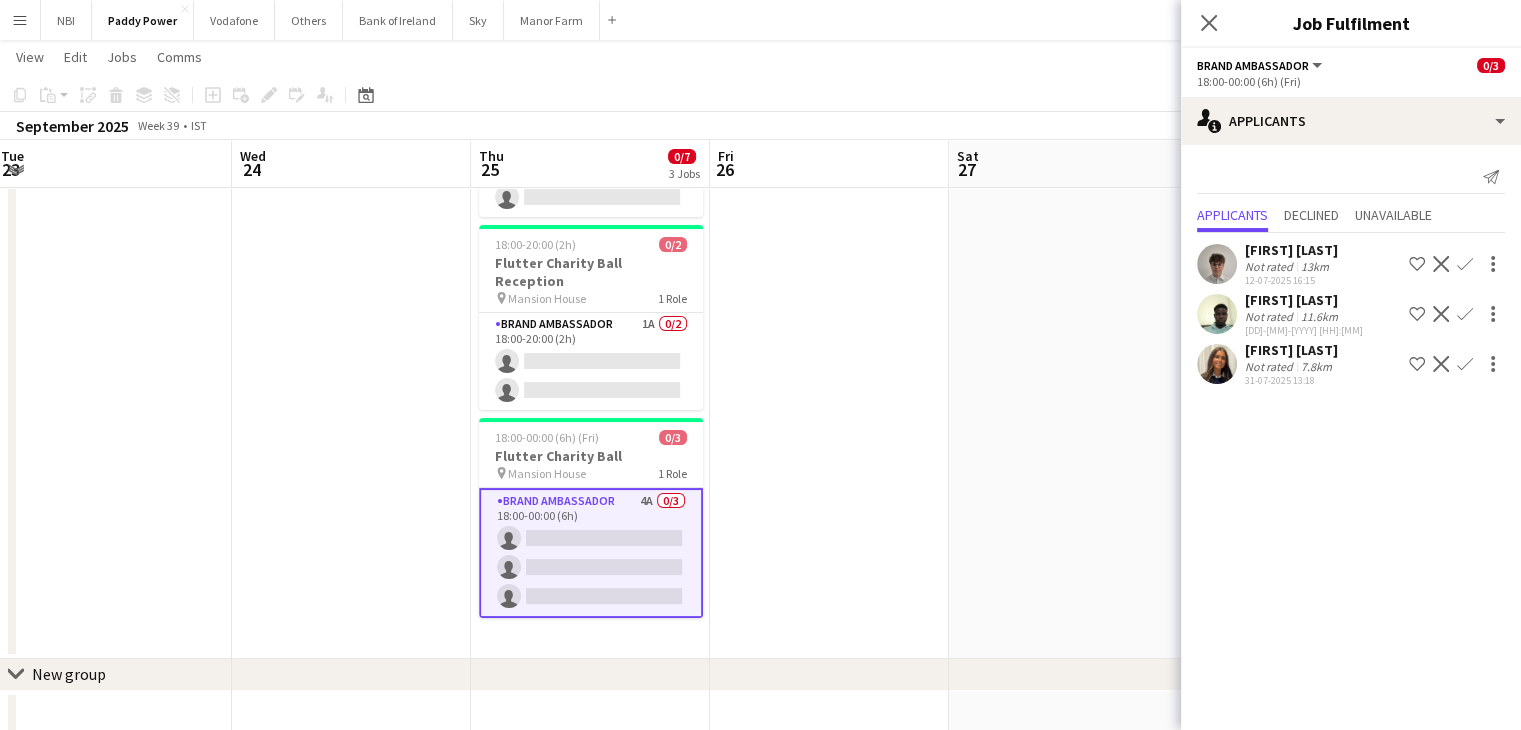 click on "Confirm" 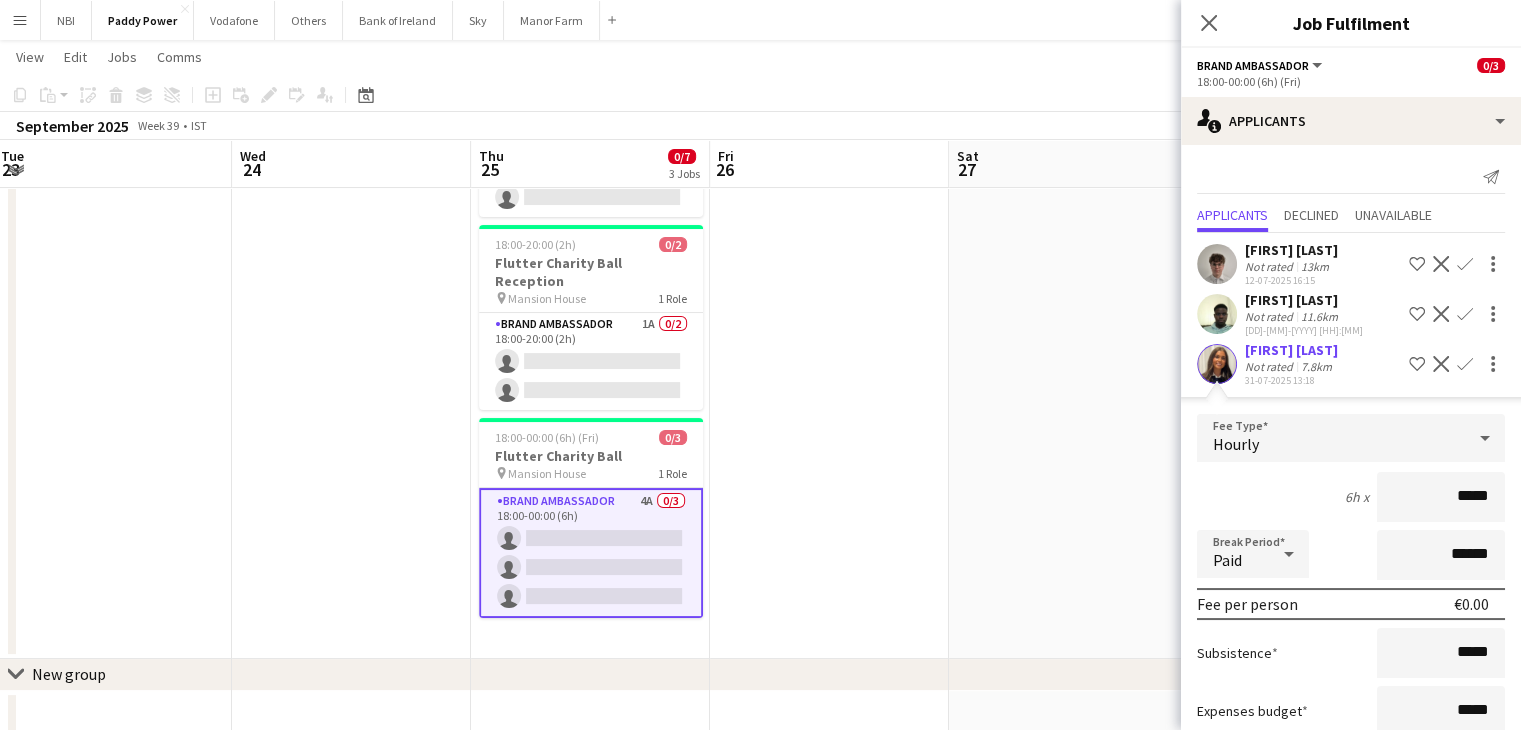 scroll, scrollTop: 128, scrollLeft: 0, axis: vertical 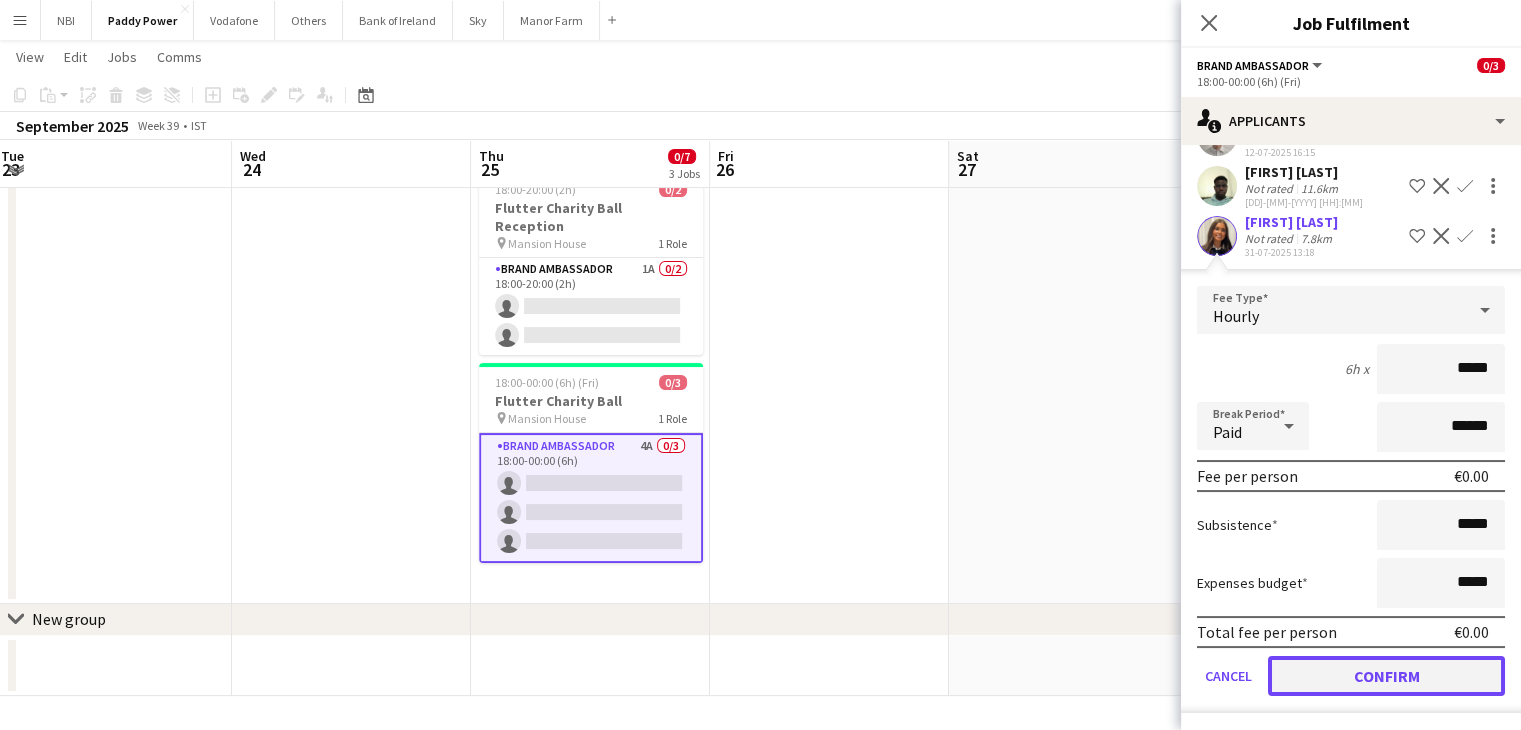 click on "Confirm" 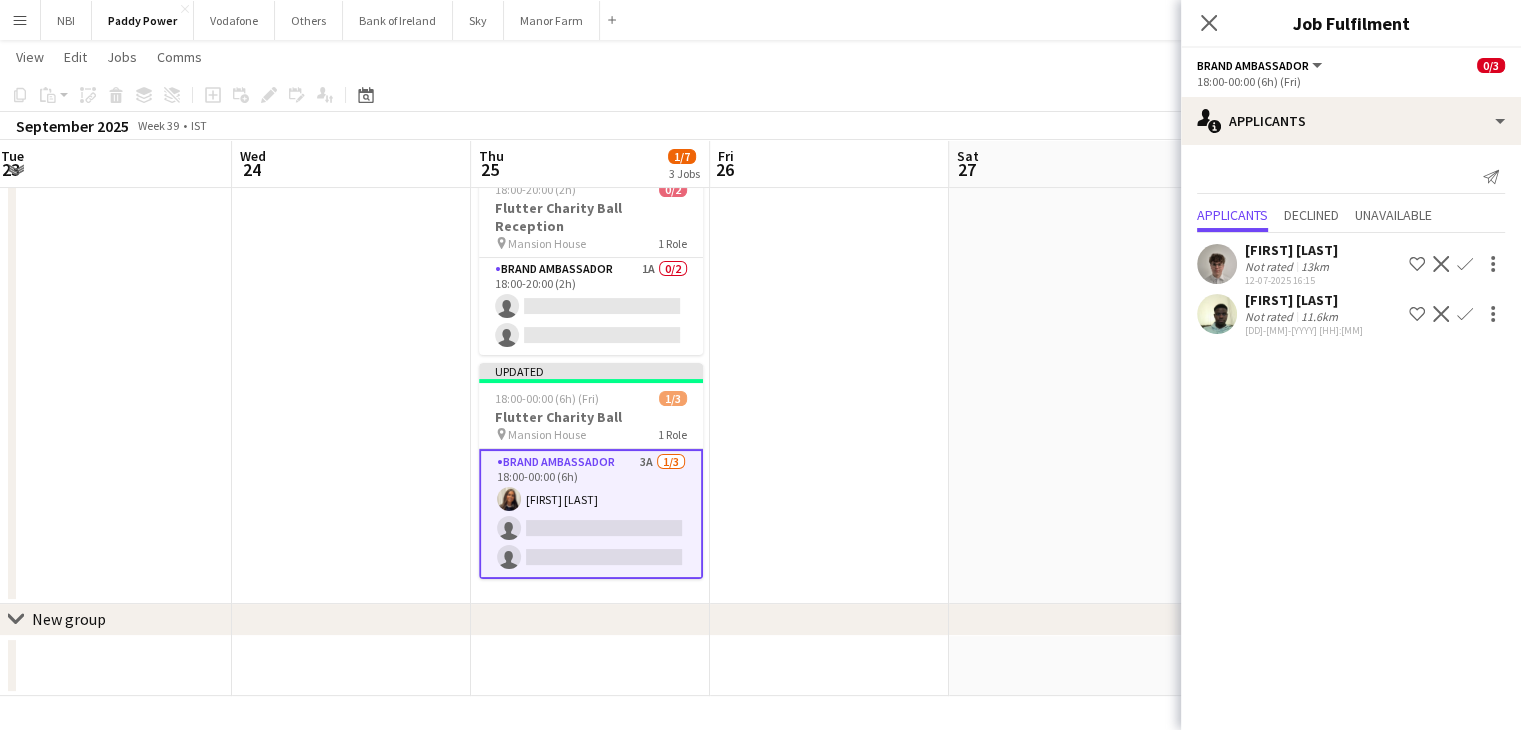scroll, scrollTop: 0, scrollLeft: 0, axis: both 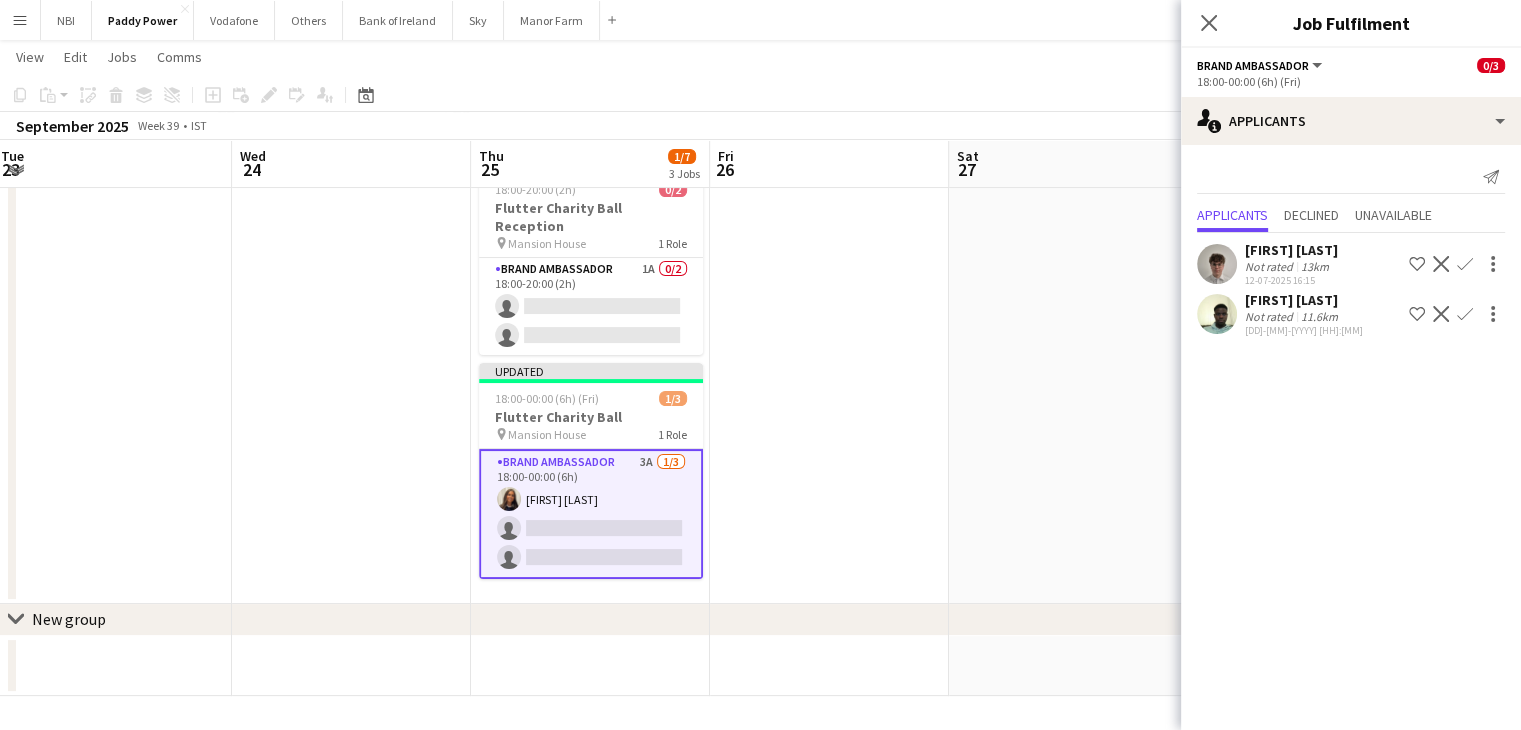 click at bounding box center [829, 286] 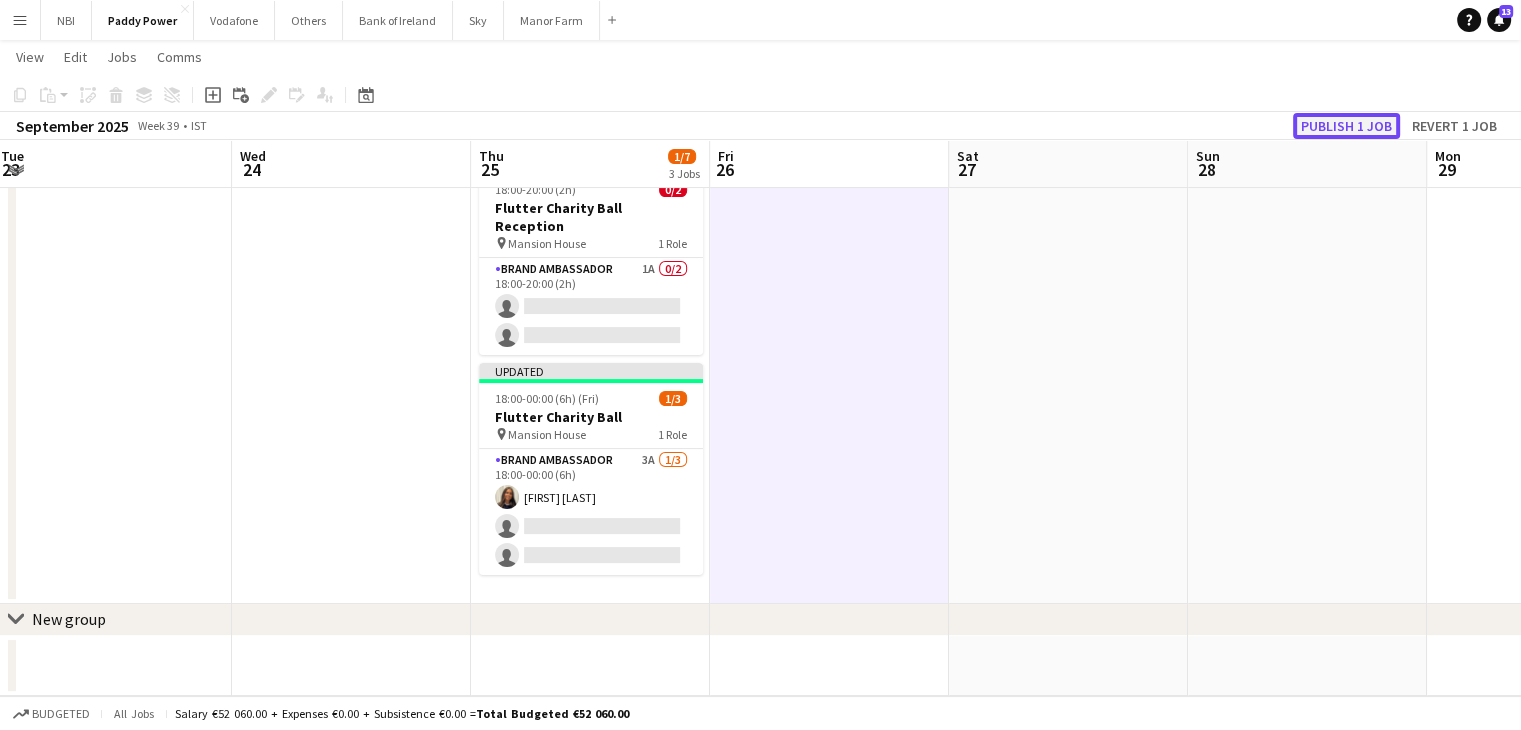 click on "Publish 1 job" 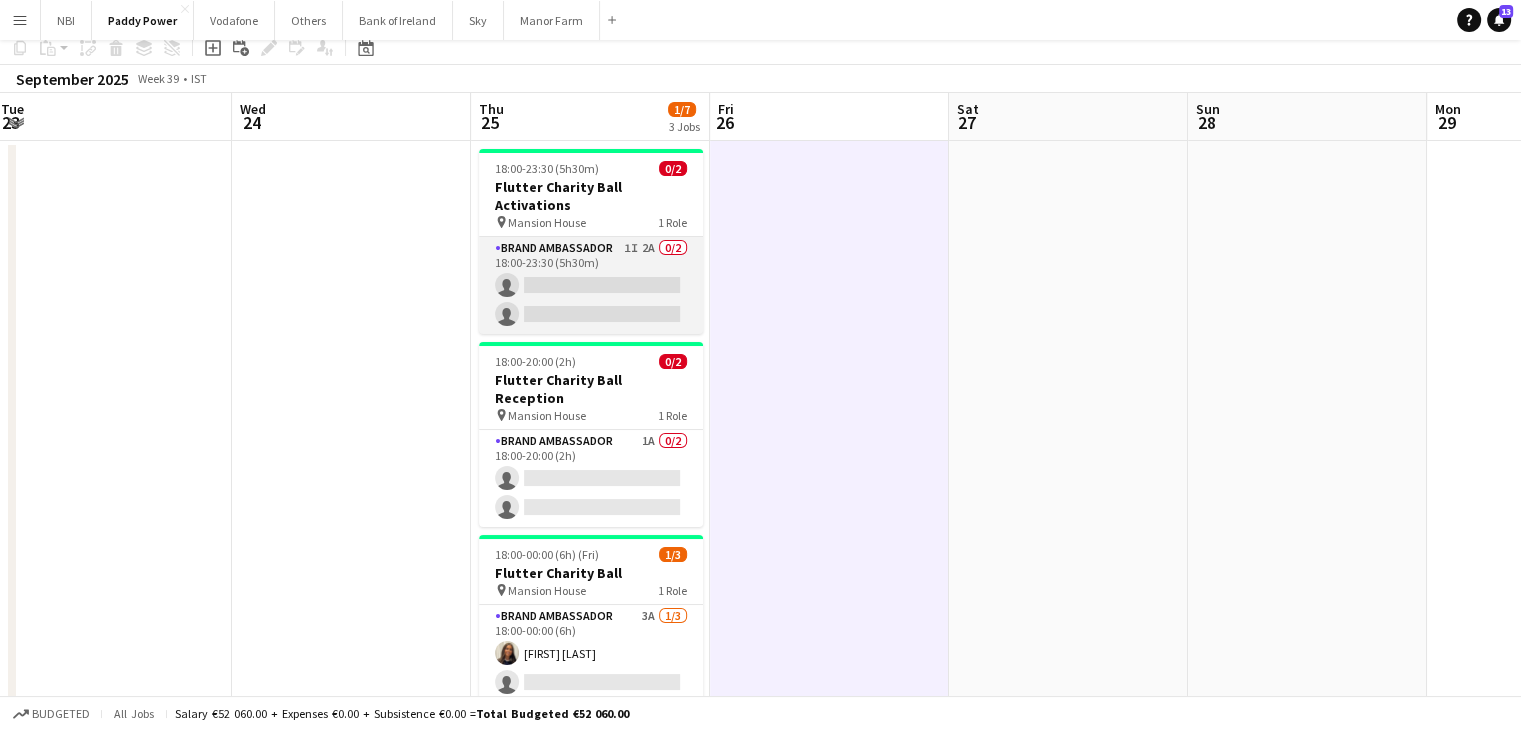 scroll, scrollTop: 200, scrollLeft: 0, axis: vertical 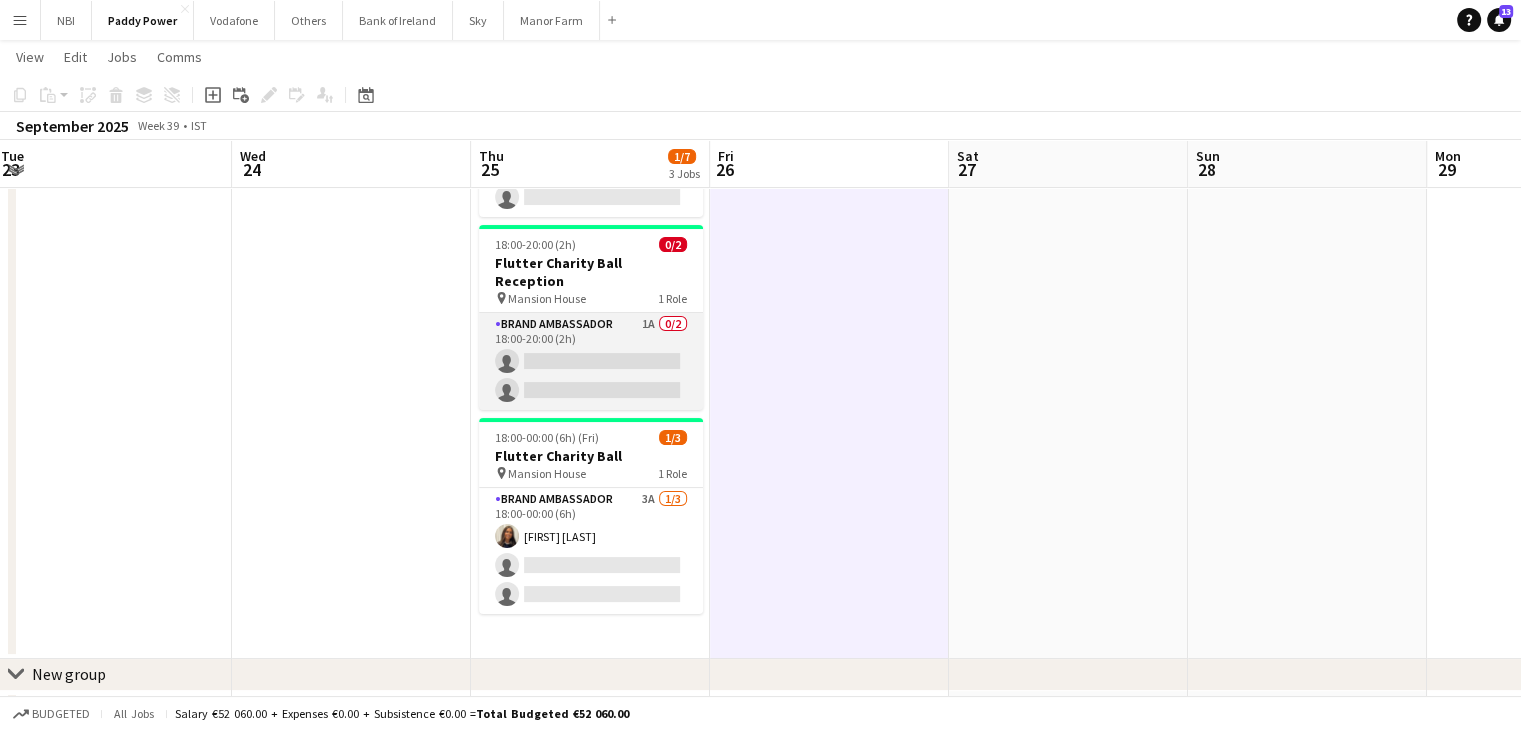 click on "Brand Ambassador   1A   0/2   18:00-20:00 (2h)
single-neutral-actions
single-neutral-actions" at bounding box center (591, 361) 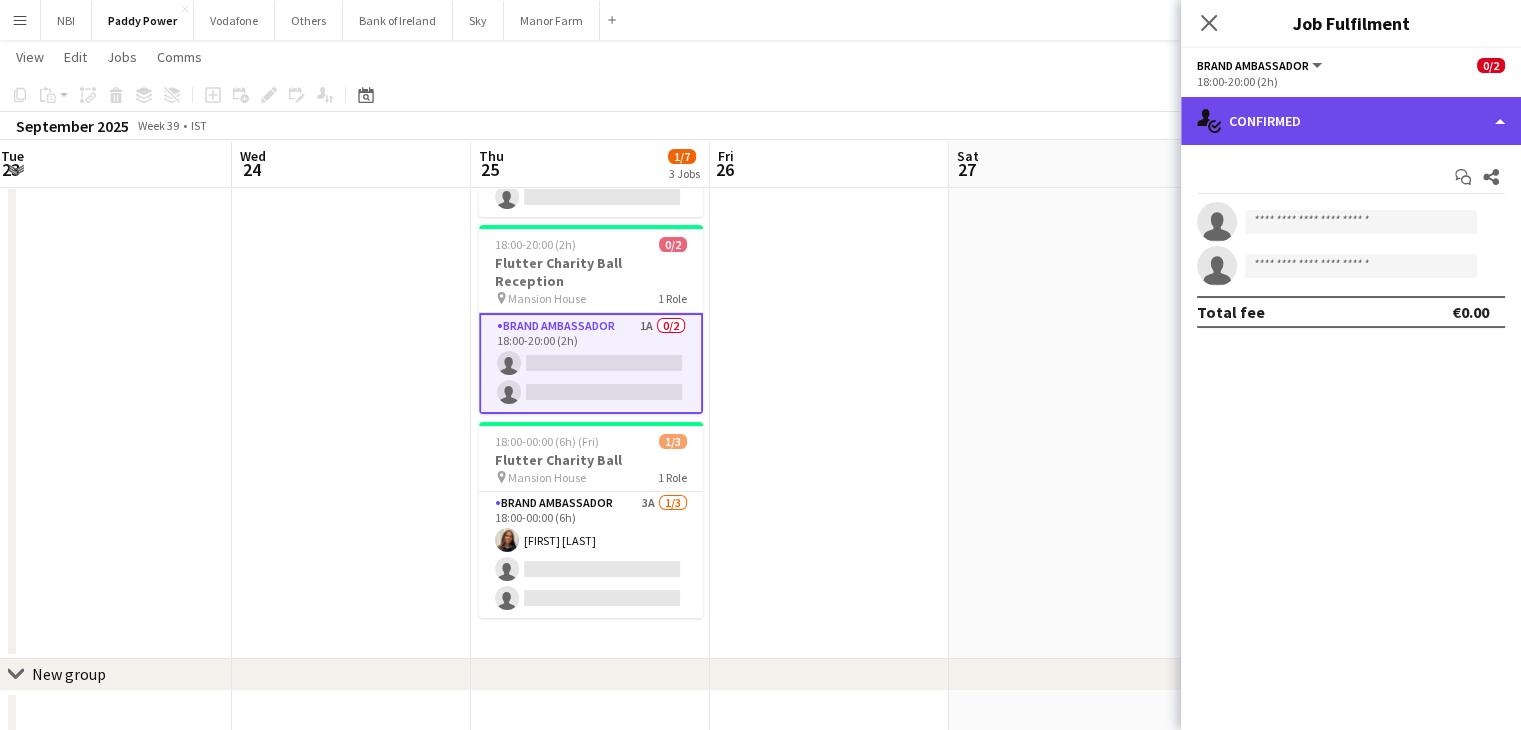 click on "single-neutral-actions-check-2
Confirmed" 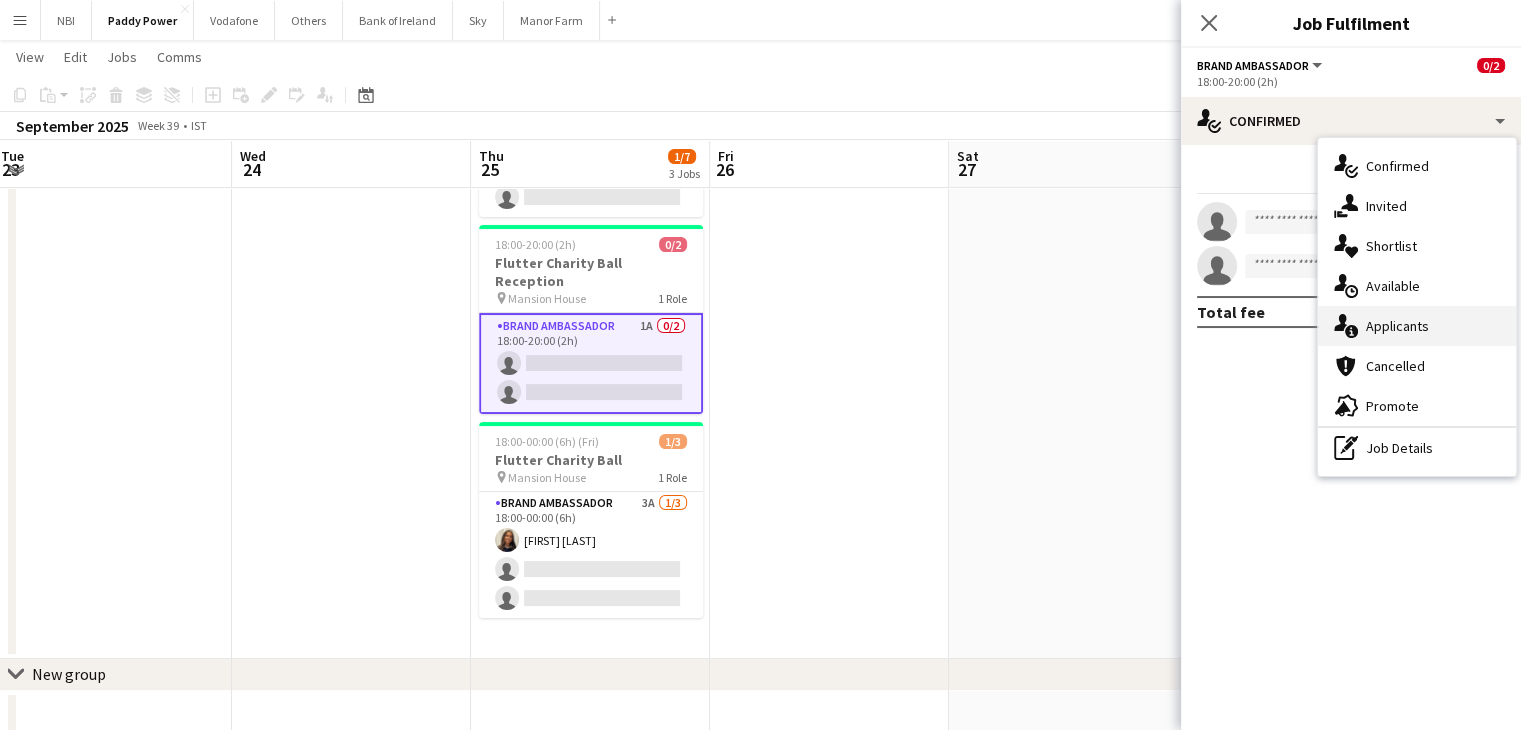 click on "single-neutral-actions-information
Applicants" at bounding box center (1417, 326) 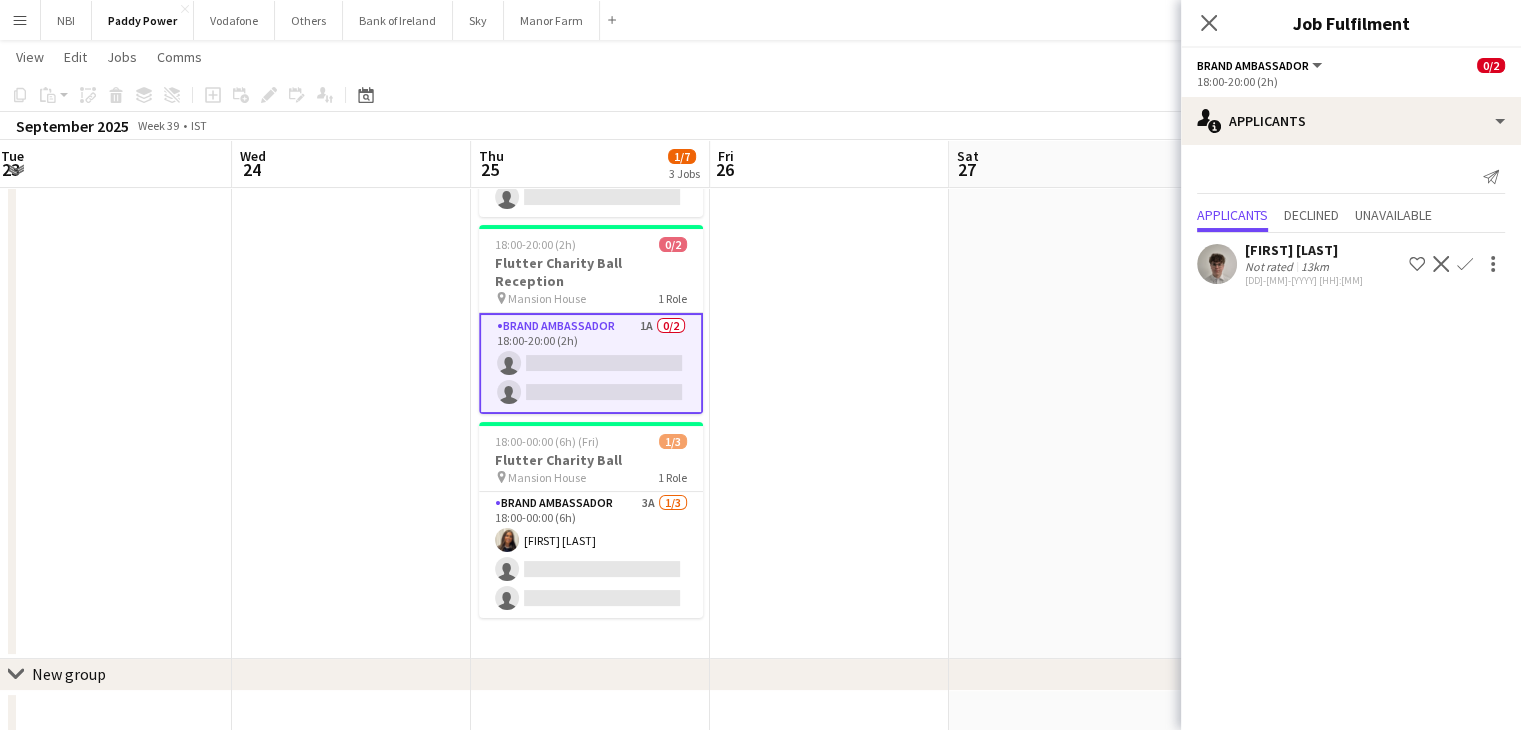 click at bounding box center [1068, 341] 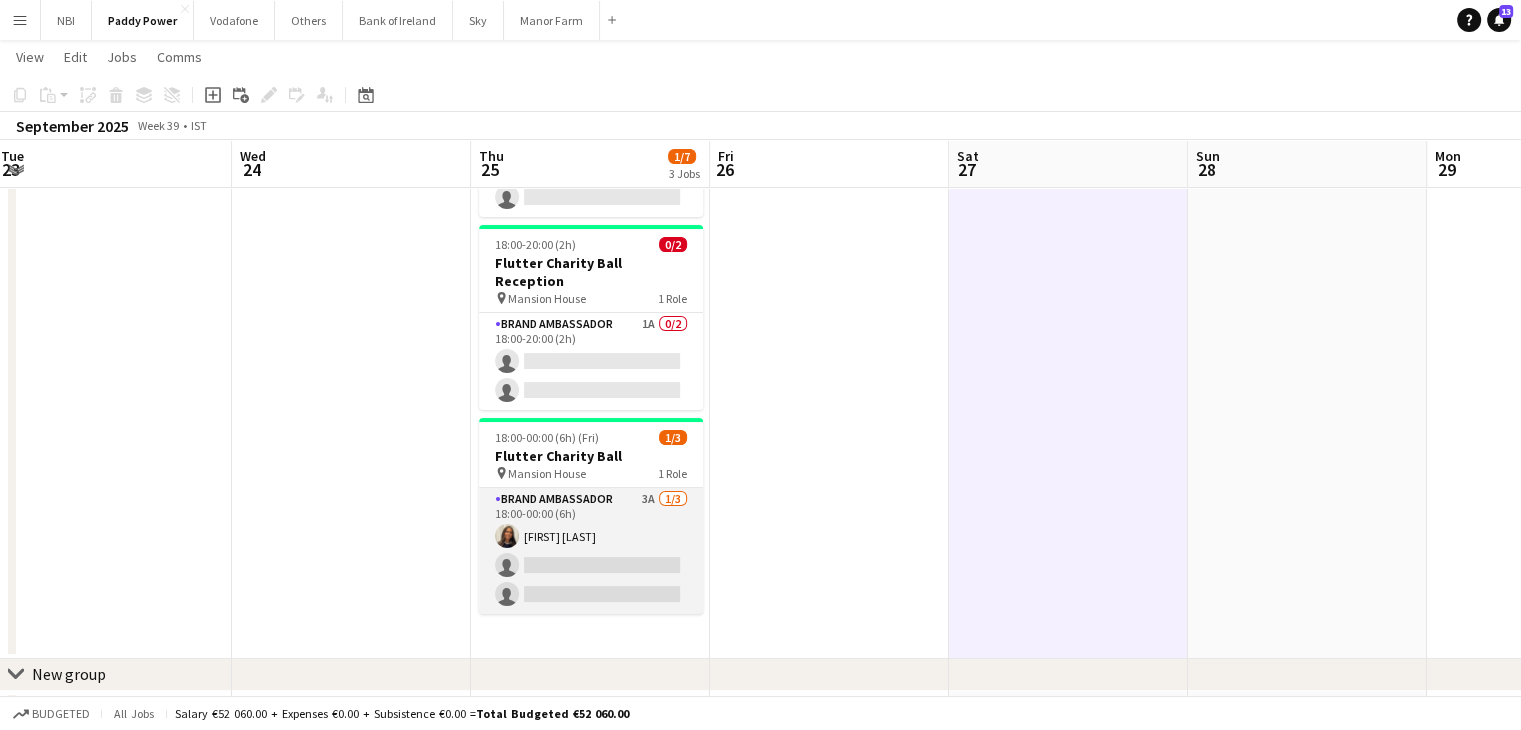 click on "Brand Ambassador   3A   1/3   18:00-00:00 (6h)
[FIRST] [LAST]
single-neutral-actions
single-neutral-actions" at bounding box center [591, 551] 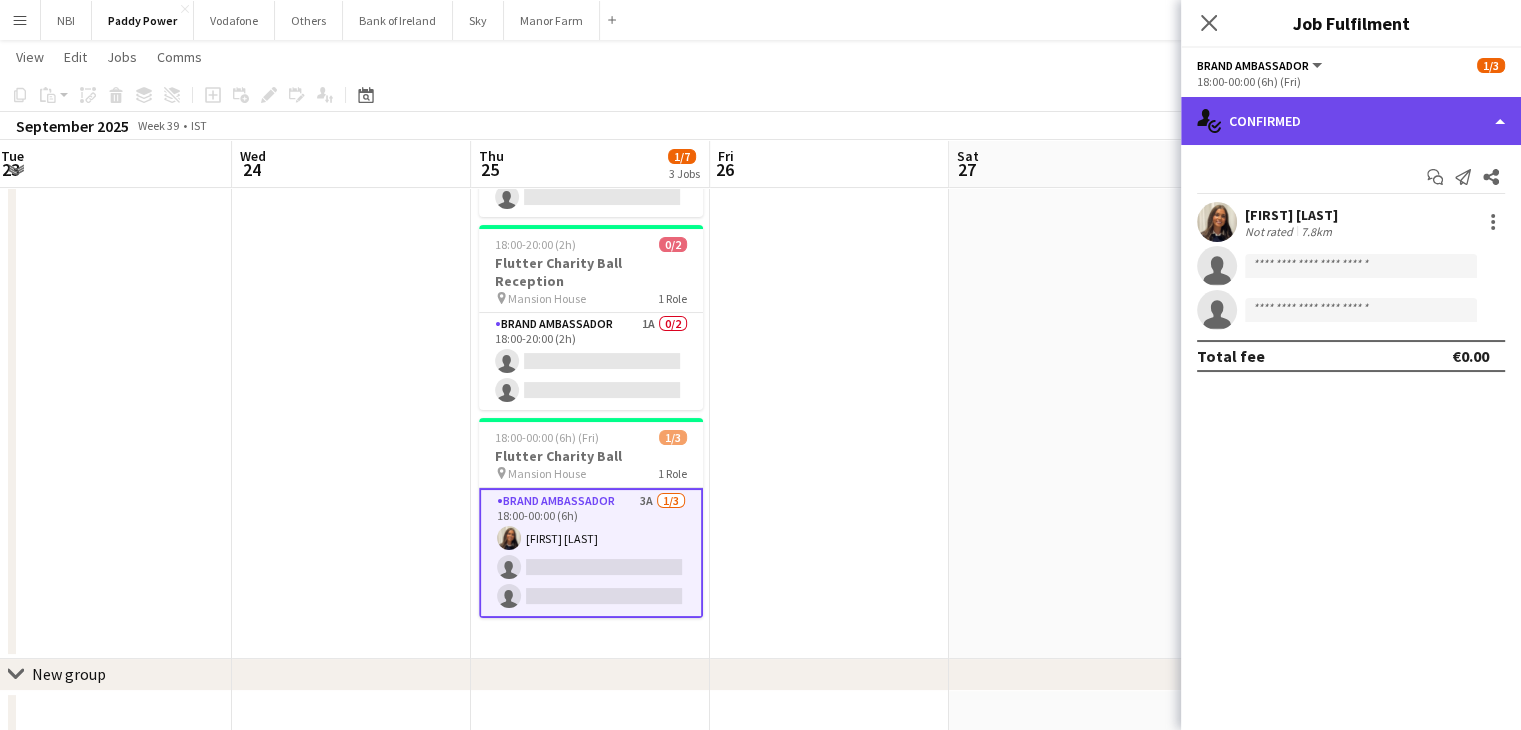 click on "single-neutral-actions-check-2
Confirmed" 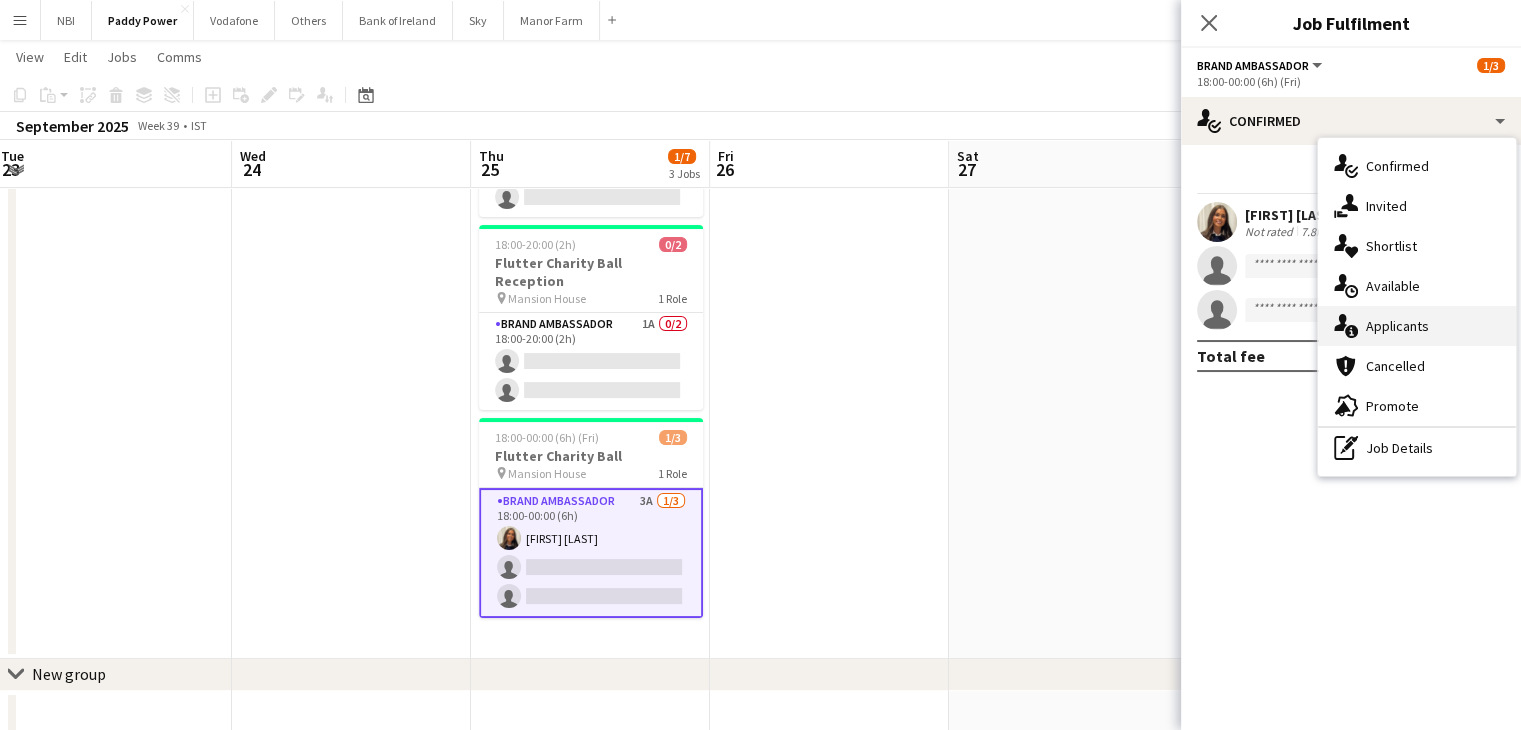 click on "single-neutral-actions-information
Applicants" at bounding box center [1417, 326] 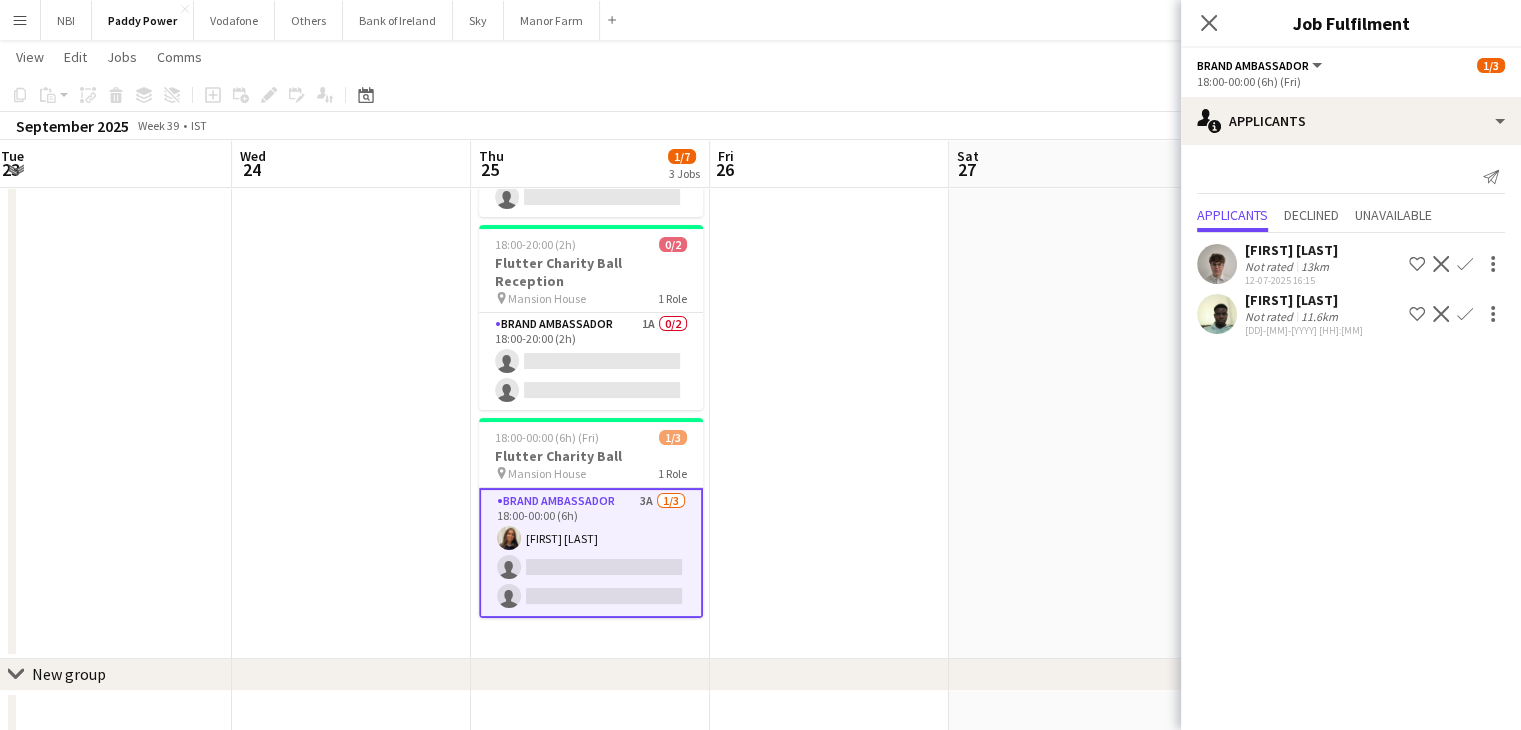click at bounding box center [1068, 341] 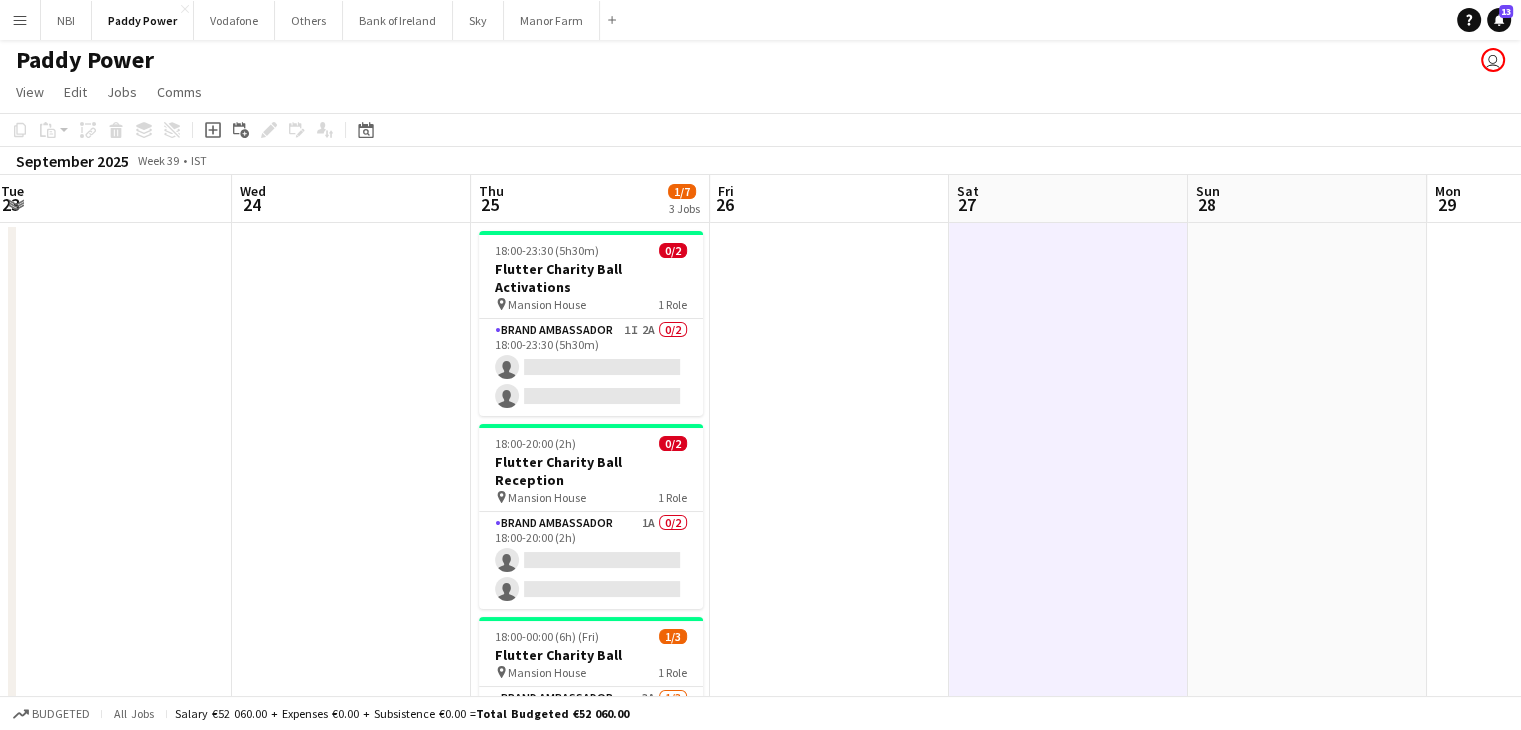 scroll, scrollTop: 0, scrollLeft: 0, axis: both 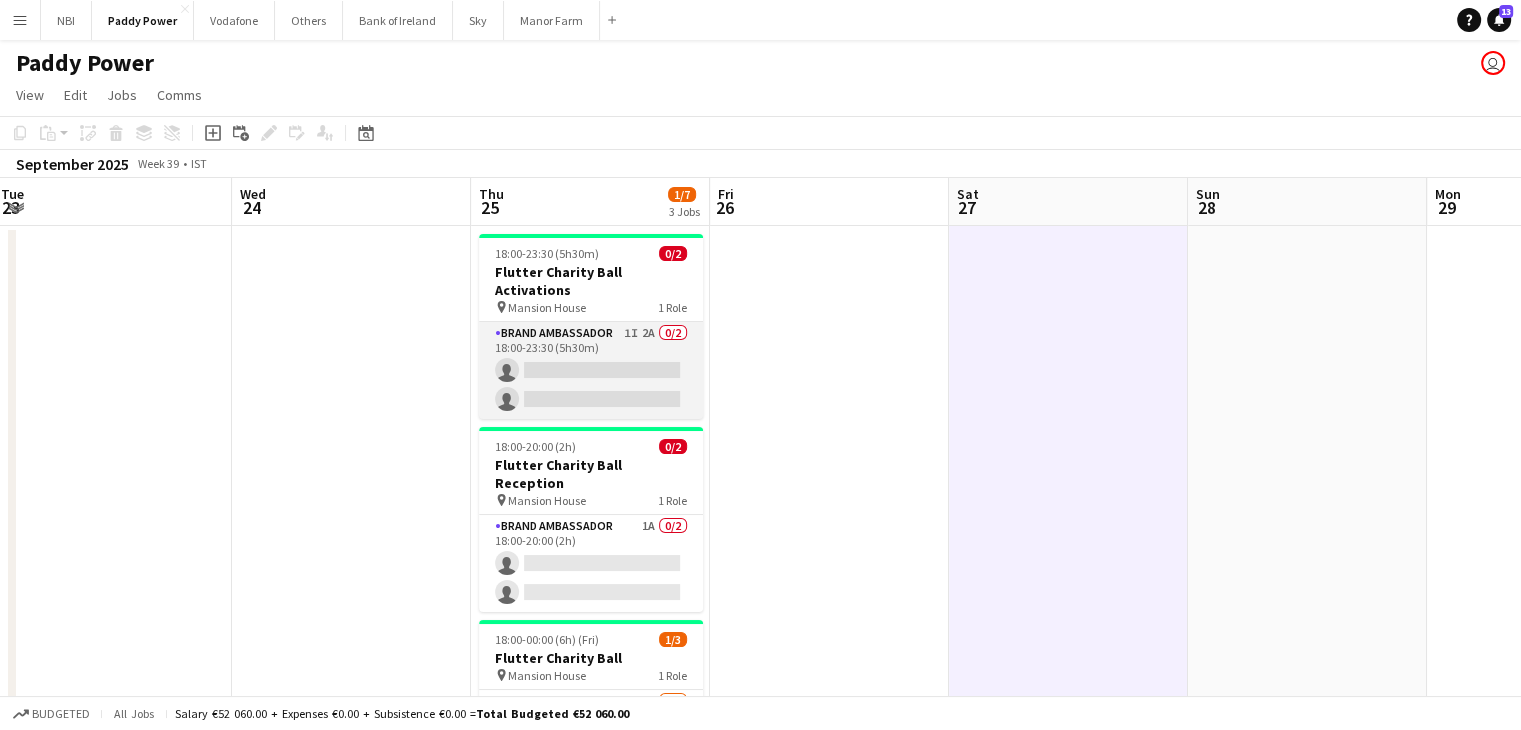 click on "Brand Ambassador   1I   2A   0/2   18:00-23:30 (5h30m)
single-neutral-actions
single-neutral-actions" at bounding box center (591, 370) 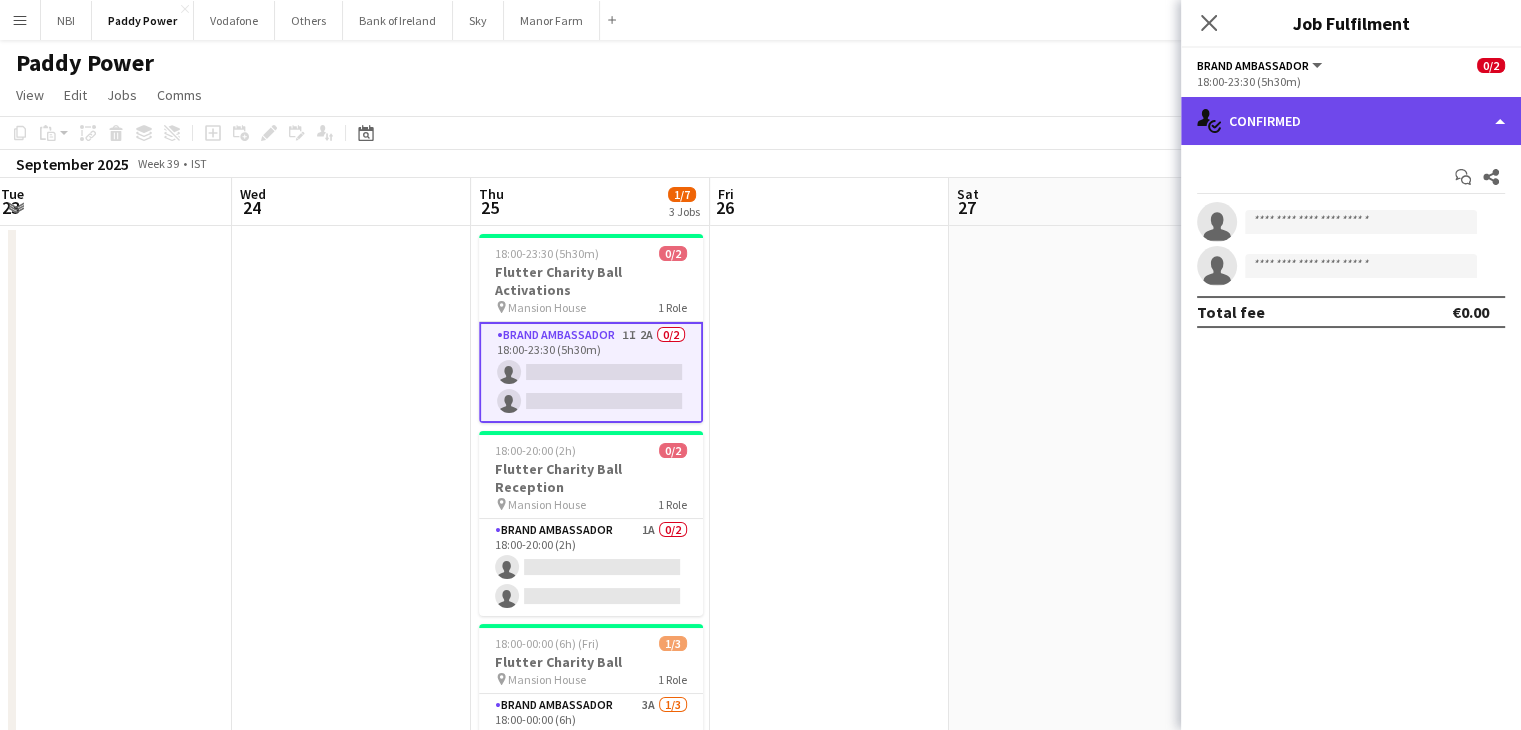 click on "single-neutral-actions-check-2
Confirmed" 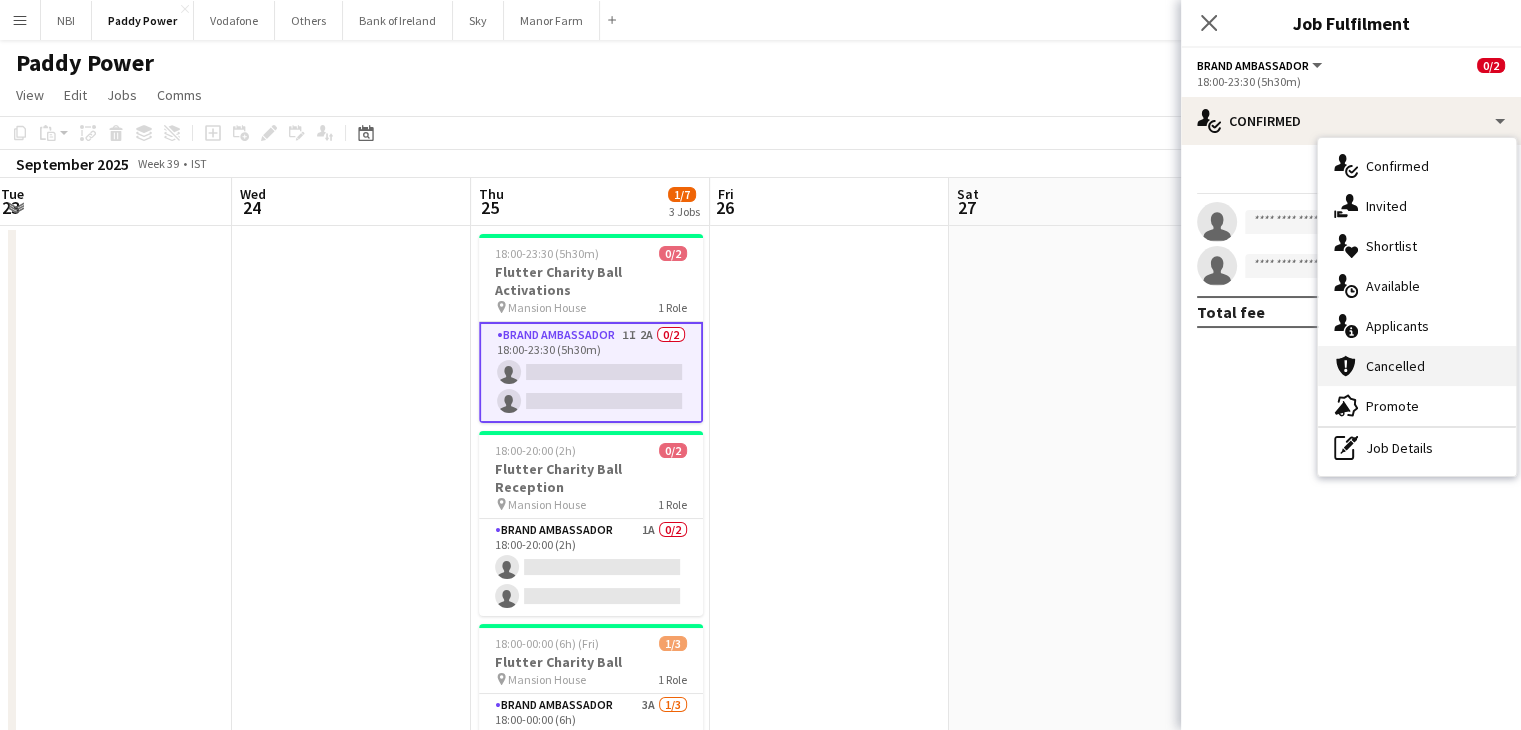 click on "cancellation
Cancelled" at bounding box center (1417, 366) 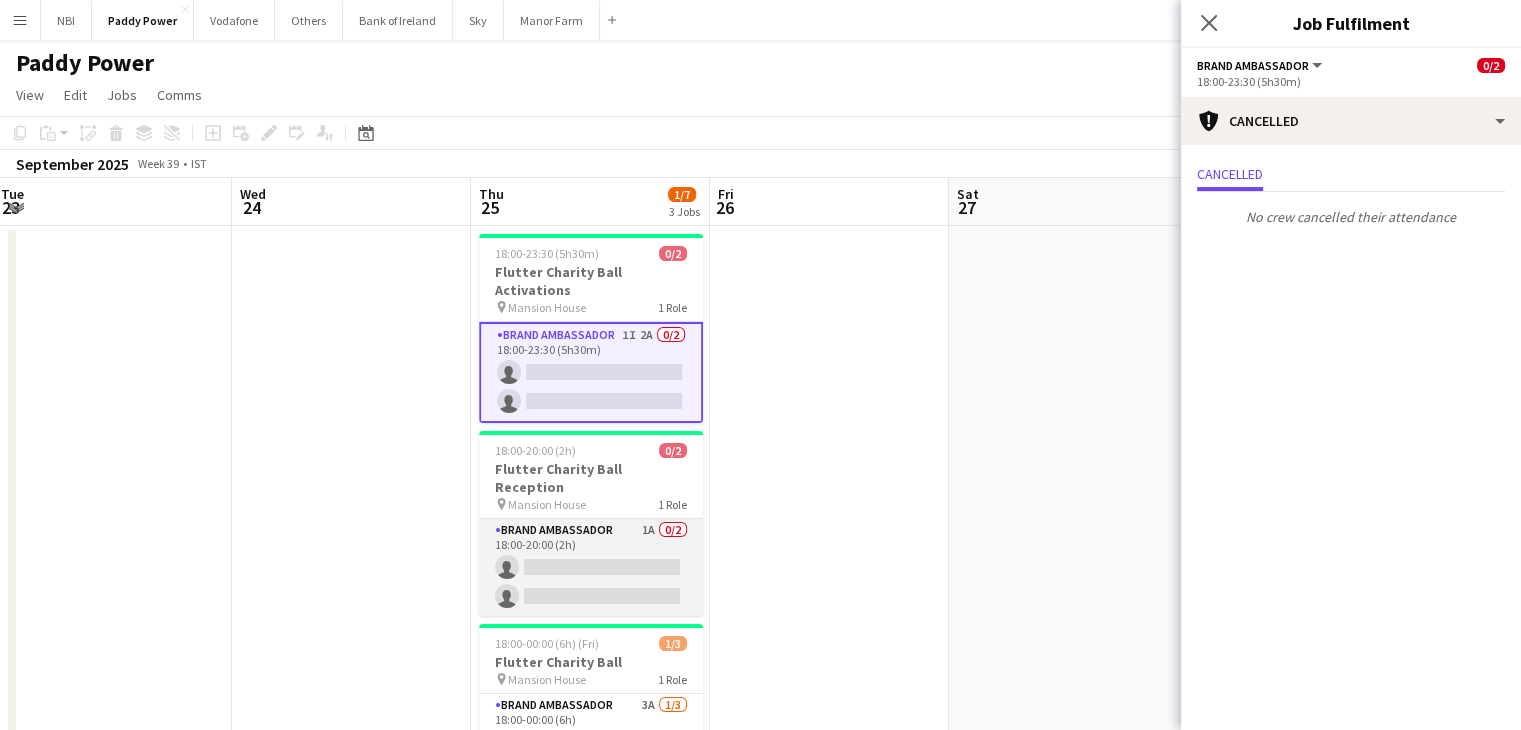 click on "Brand Ambassador   1A   0/2   18:00-20:00 (2h)
single-neutral-actions
single-neutral-actions" at bounding box center (591, 567) 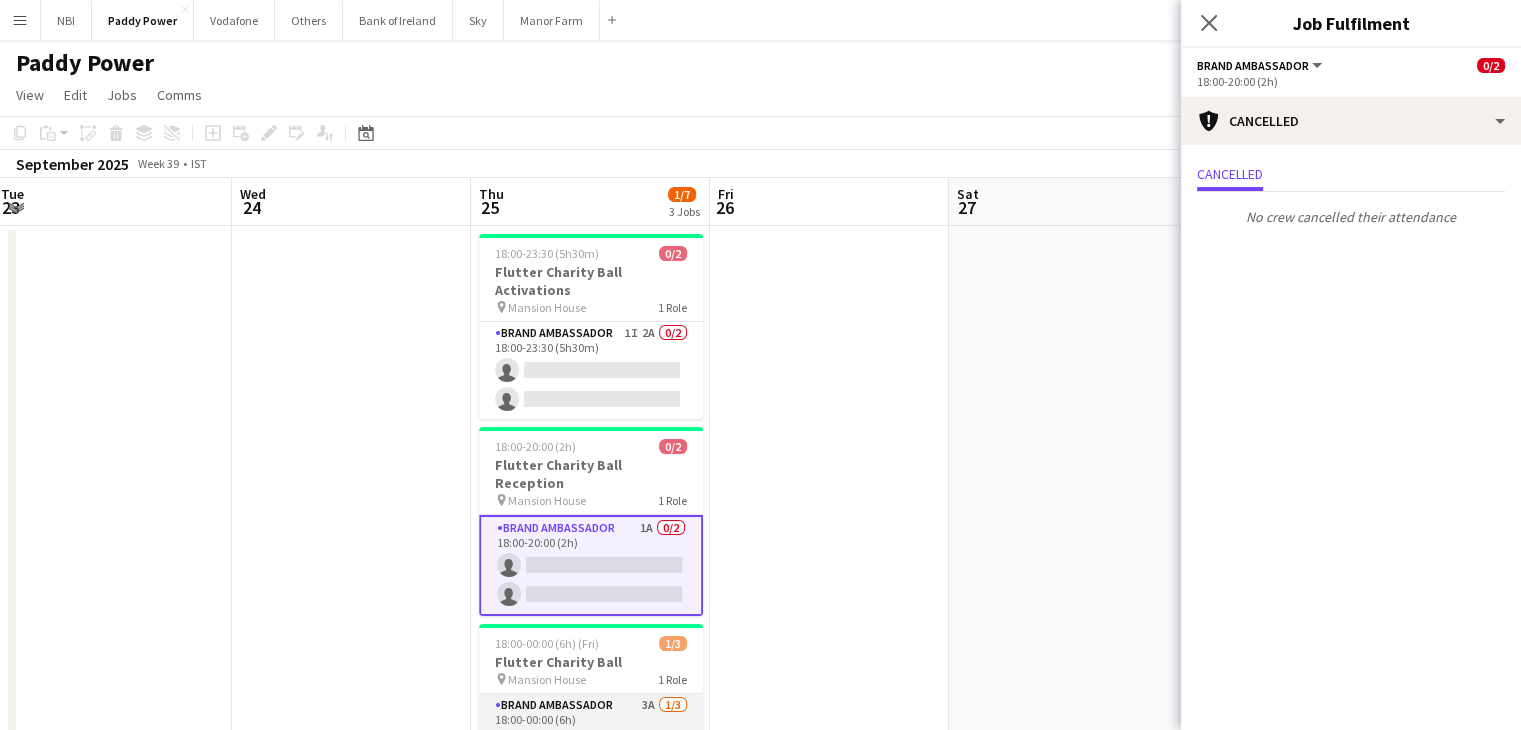 click on "Brand Ambassador   3A   1/3   18:00-00:00 (6h)
[FIRST] [LAST]
single-neutral-actions
single-neutral-actions" at bounding box center (591, 757) 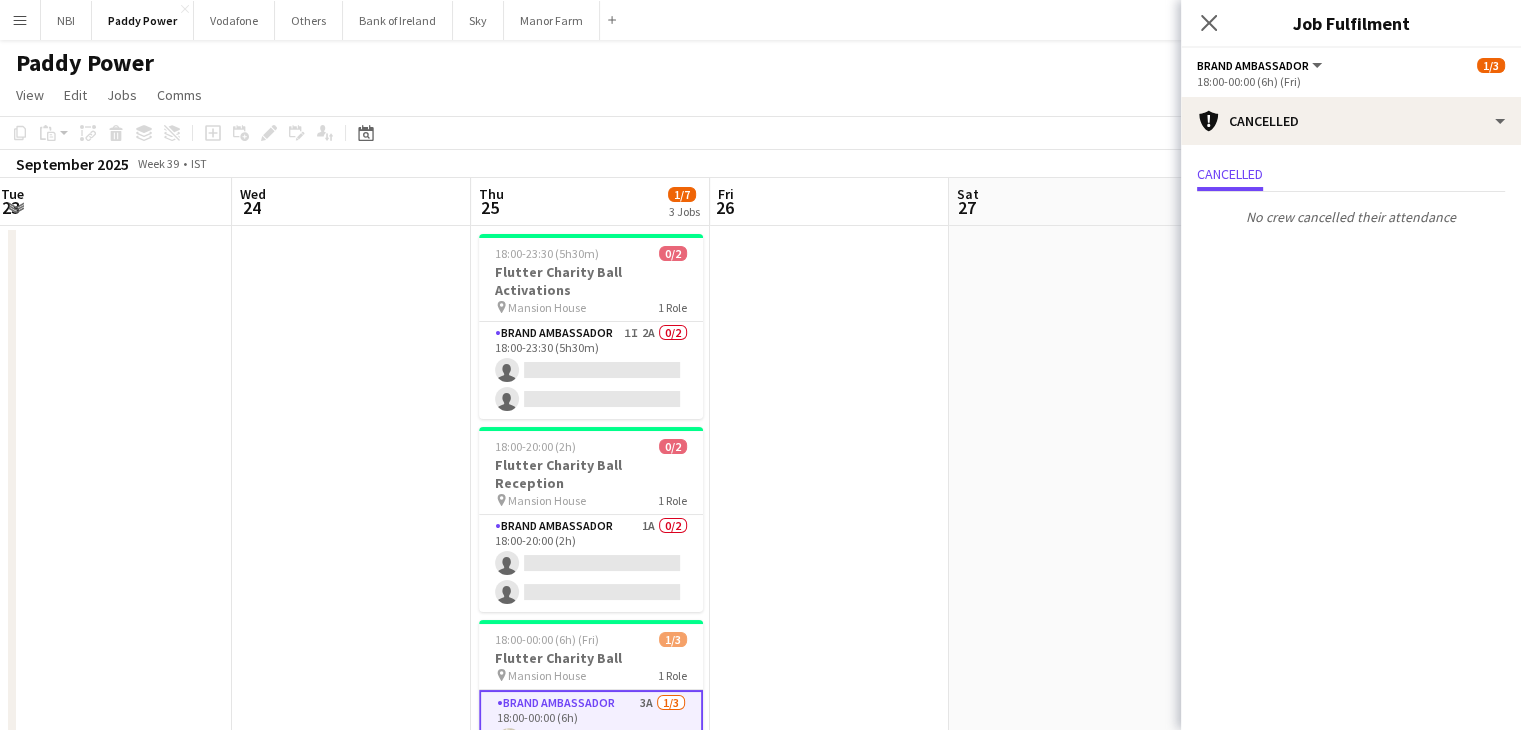 click at bounding box center [829, 543] 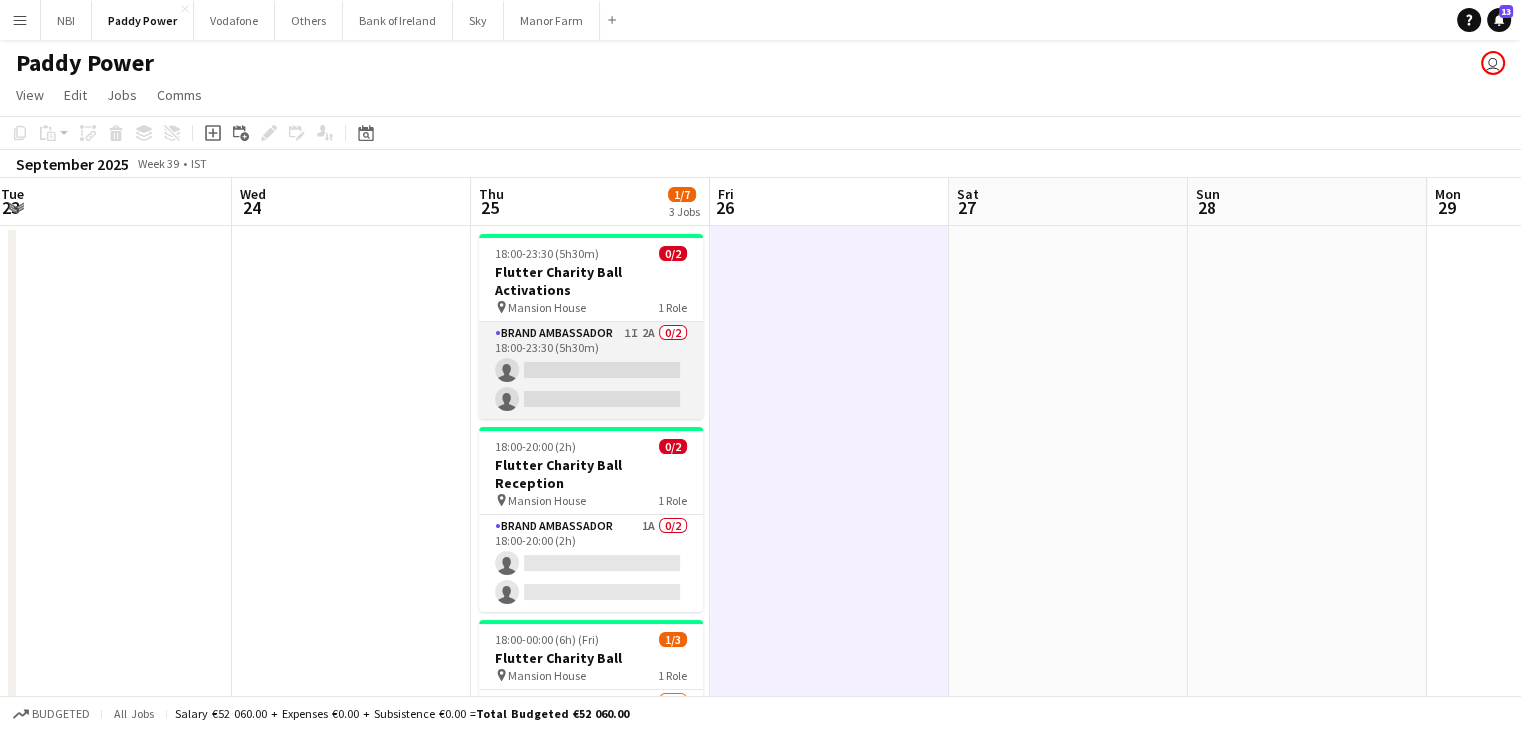 click on "Brand Ambassador   1I   2A   0/2   18:00-23:30 (5h30m)
single-neutral-actions
single-neutral-actions" at bounding box center (591, 370) 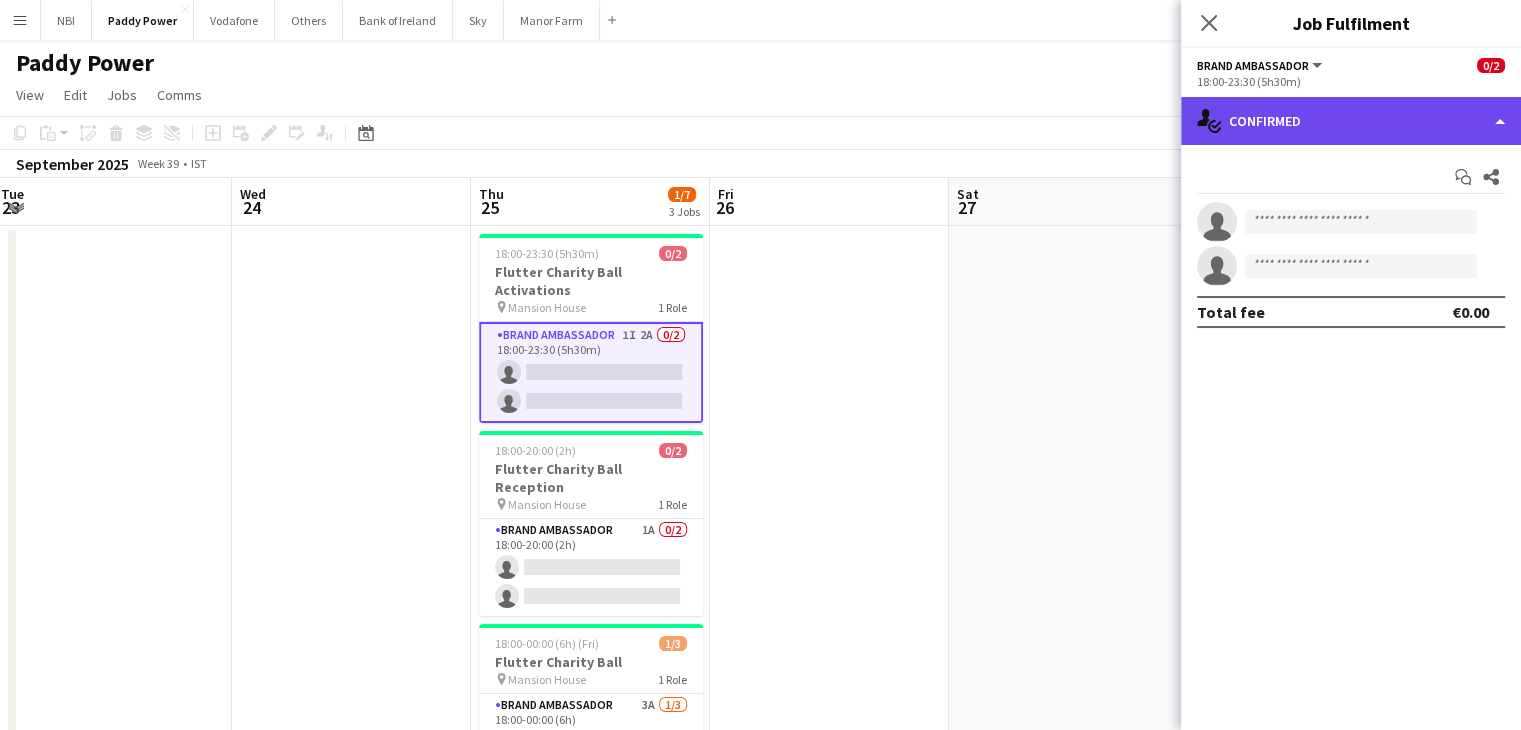 click on "single-neutral-actions-check-2
Confirmed" 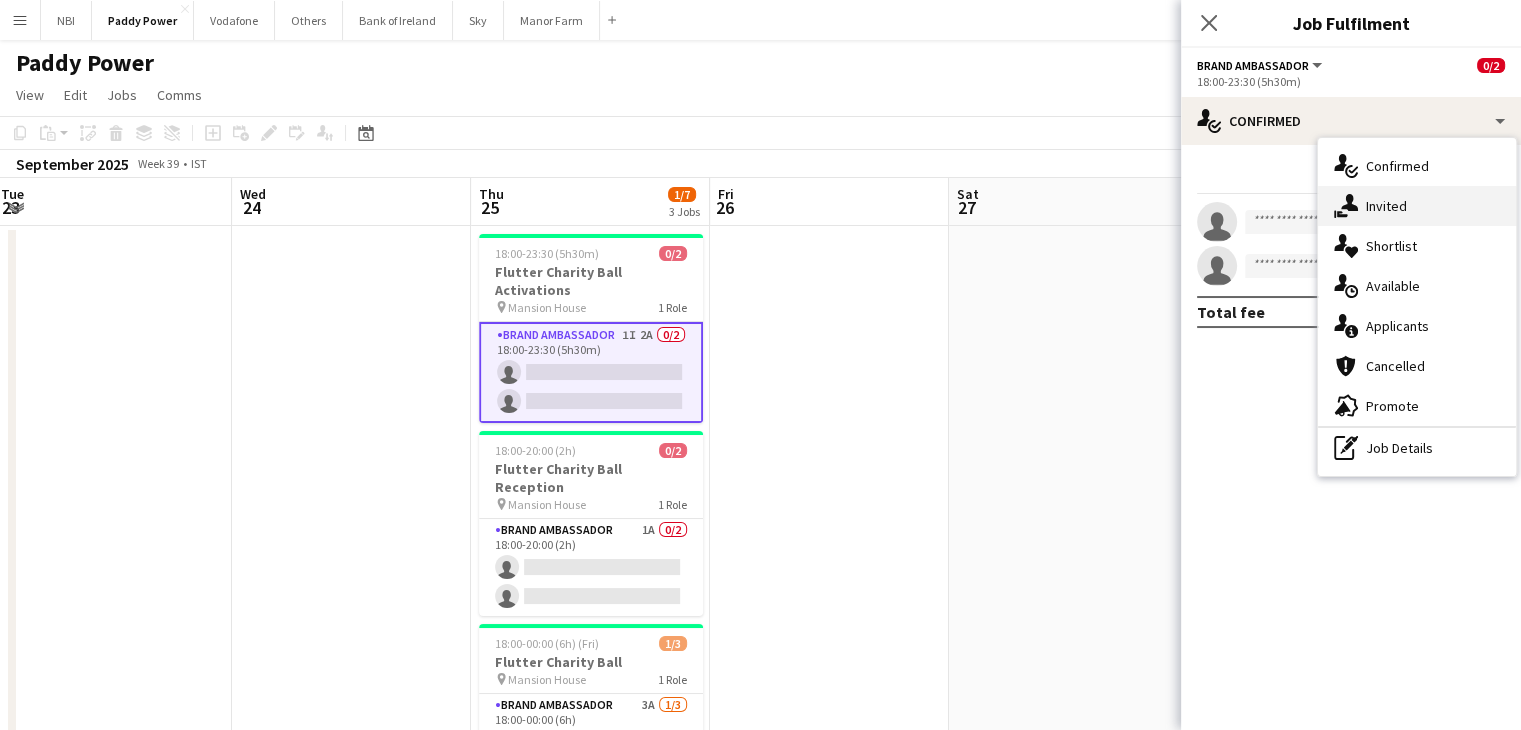 click on "single-neutral-actions-share-1
Invited" at bounding box center [1417, 206] 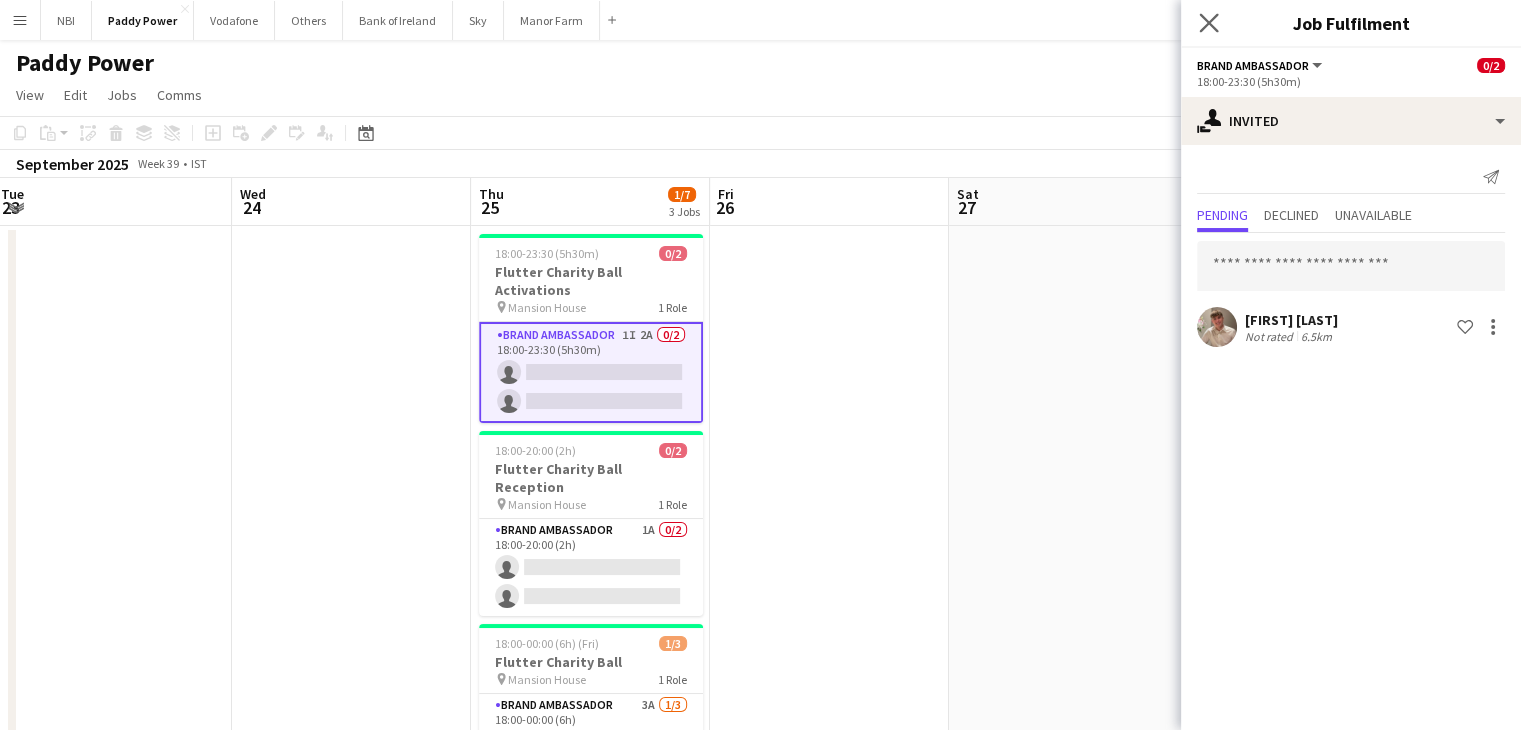click on "Close pop-in" 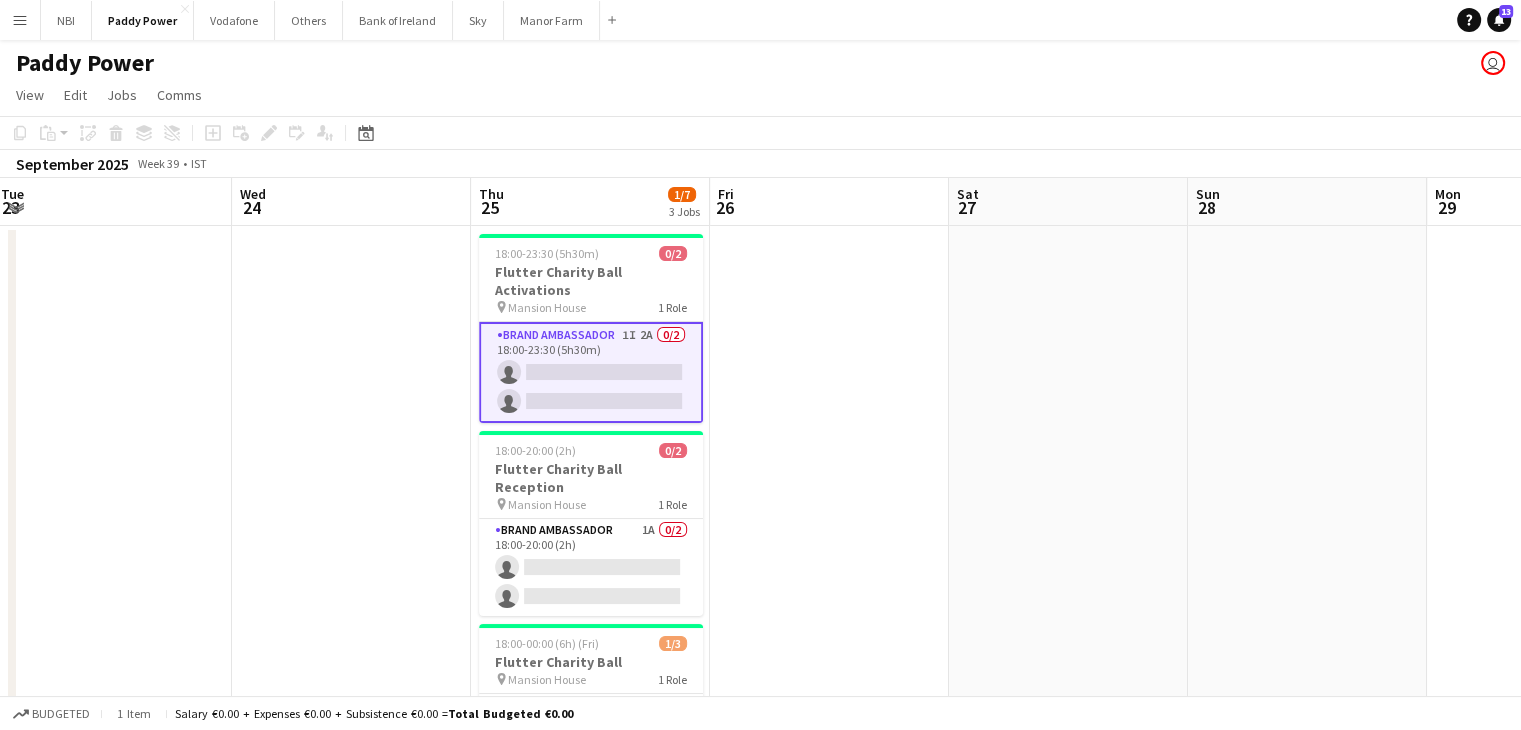 click on "Brand Ambassador   1I   2A   0/2   18:00-23:30 (5h30m)
single-neutral-actions
single-neutral-actions" at bounding box center [591, 372] 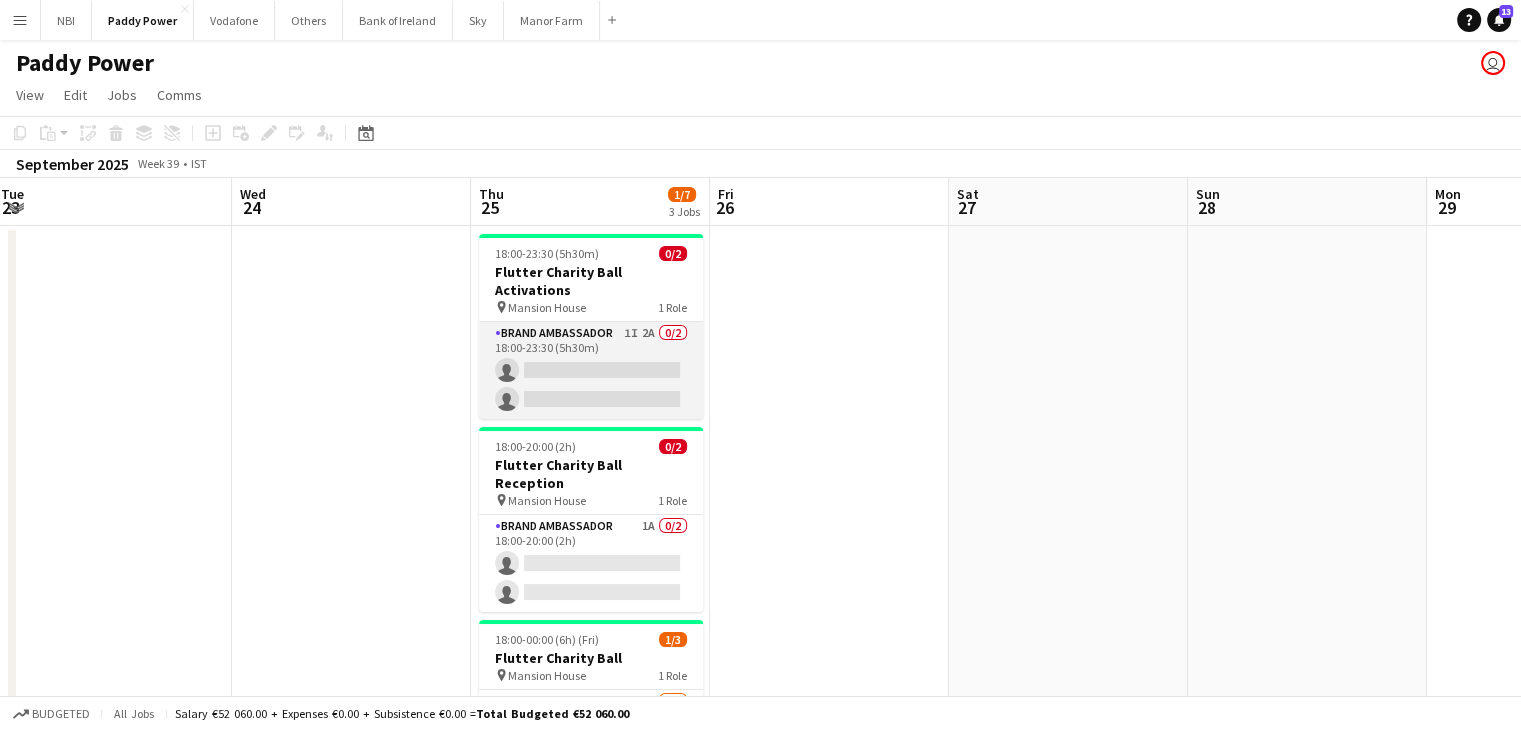 click on "Brand Ambassador   1I   2A   0/2   18:00-23:30 (5h30m)
single-neutral-actions
single-neutral-actions" at bounding box center [591, 370] 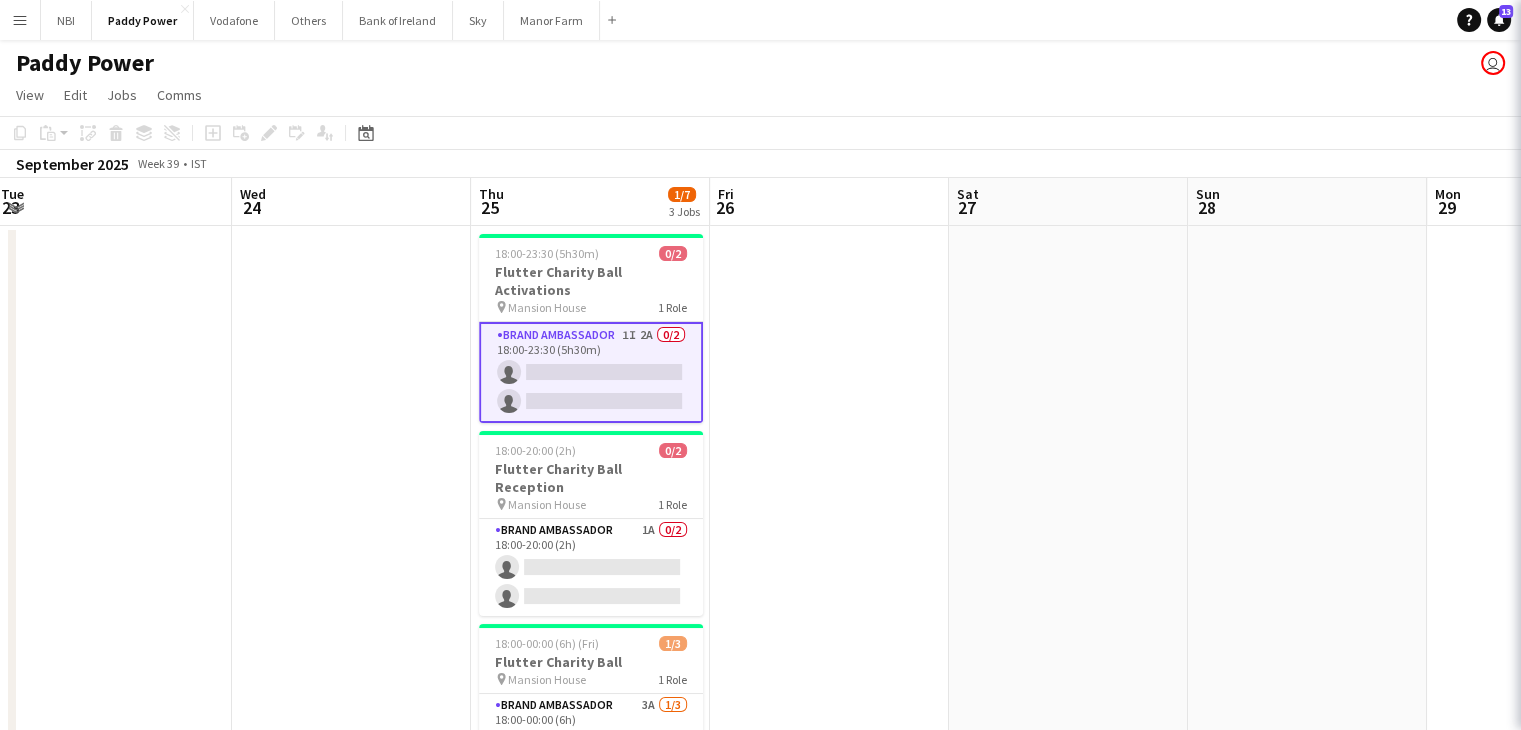 scroll, scrollTop: 0, scrollLeft: 482, axis: horizontal 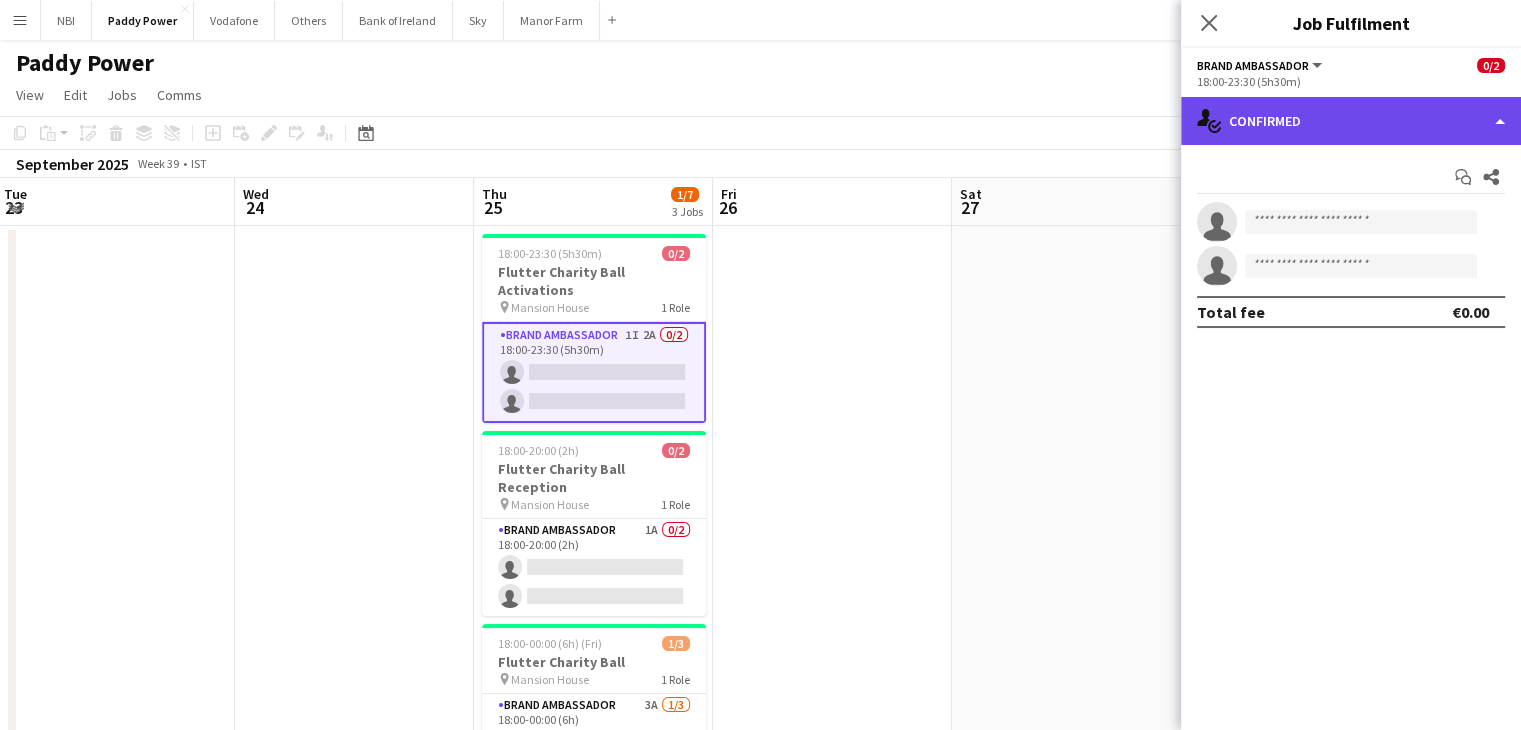 click on "single-neutral-actions-check-2
Confirmed" 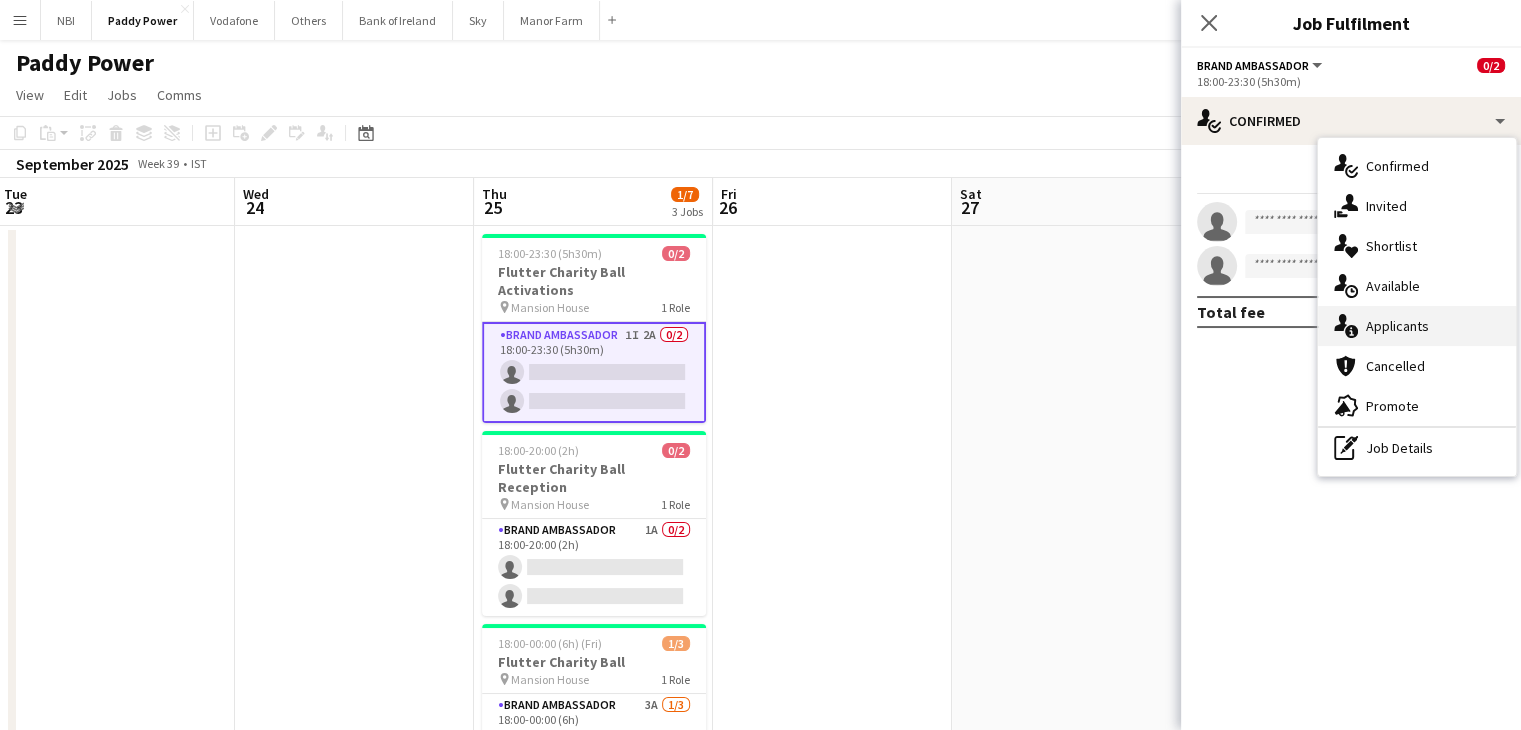 click on "single-neutral-actions-information
Applicants" at bounding box center [1417, 326] 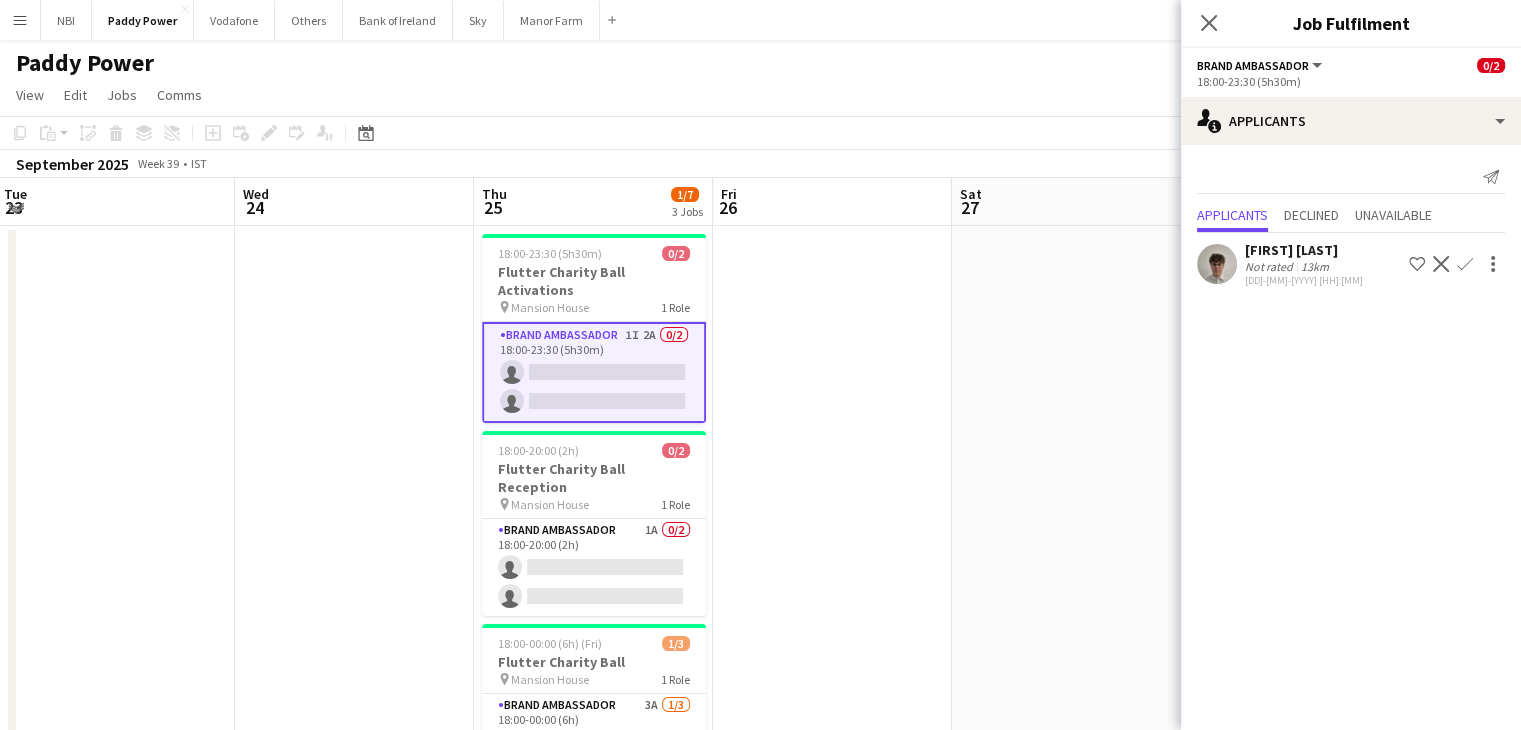 click at bounding box center (832, 543) 